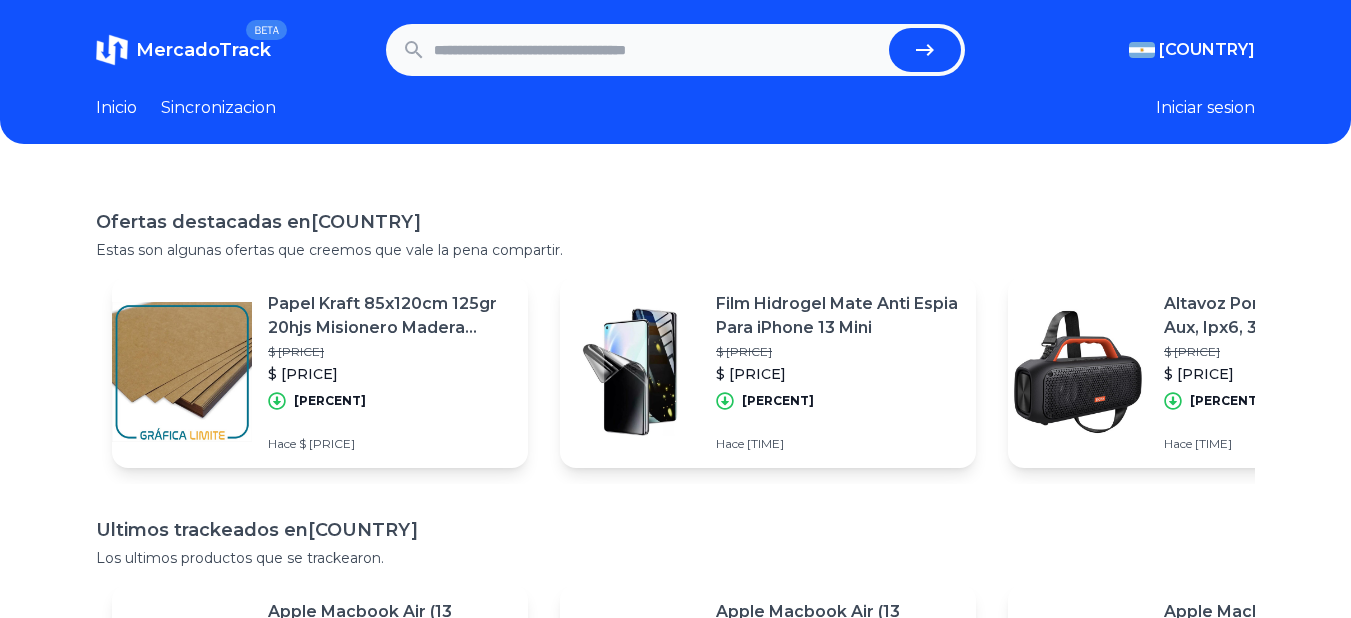 scroll, scrollTop: 0, scrollLeft: 0, axis: both 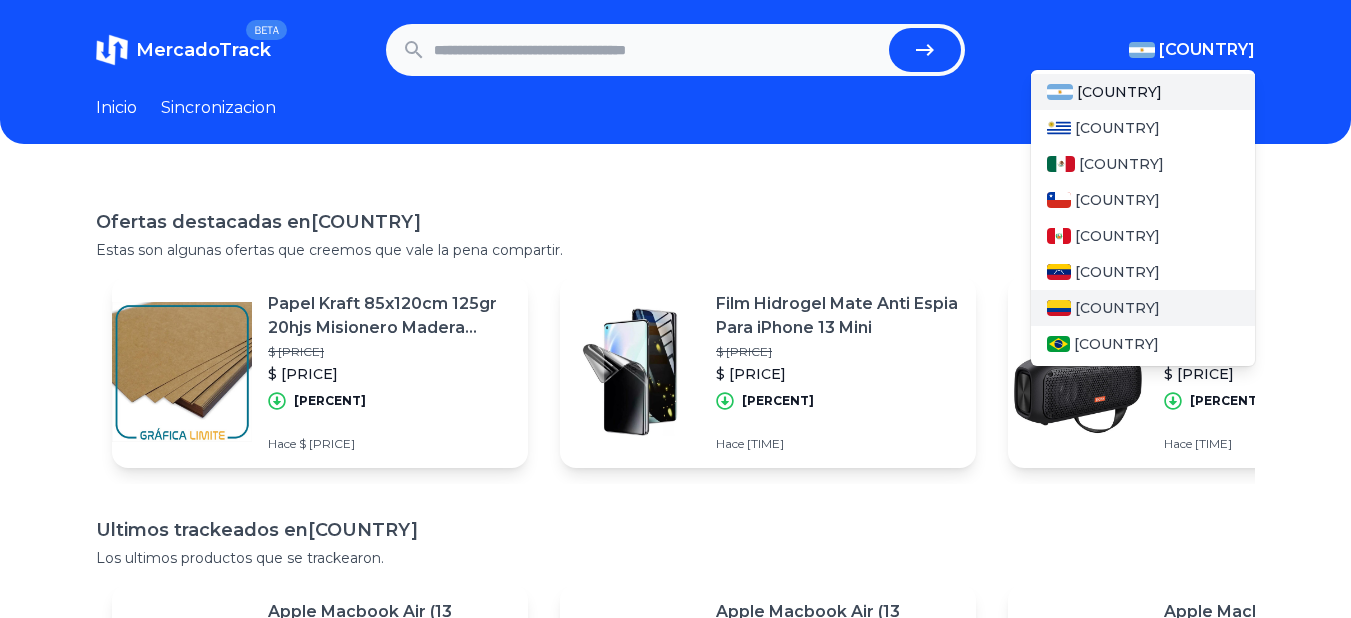 click on "[COUNTRY]" at bounding box center (1117, 308) 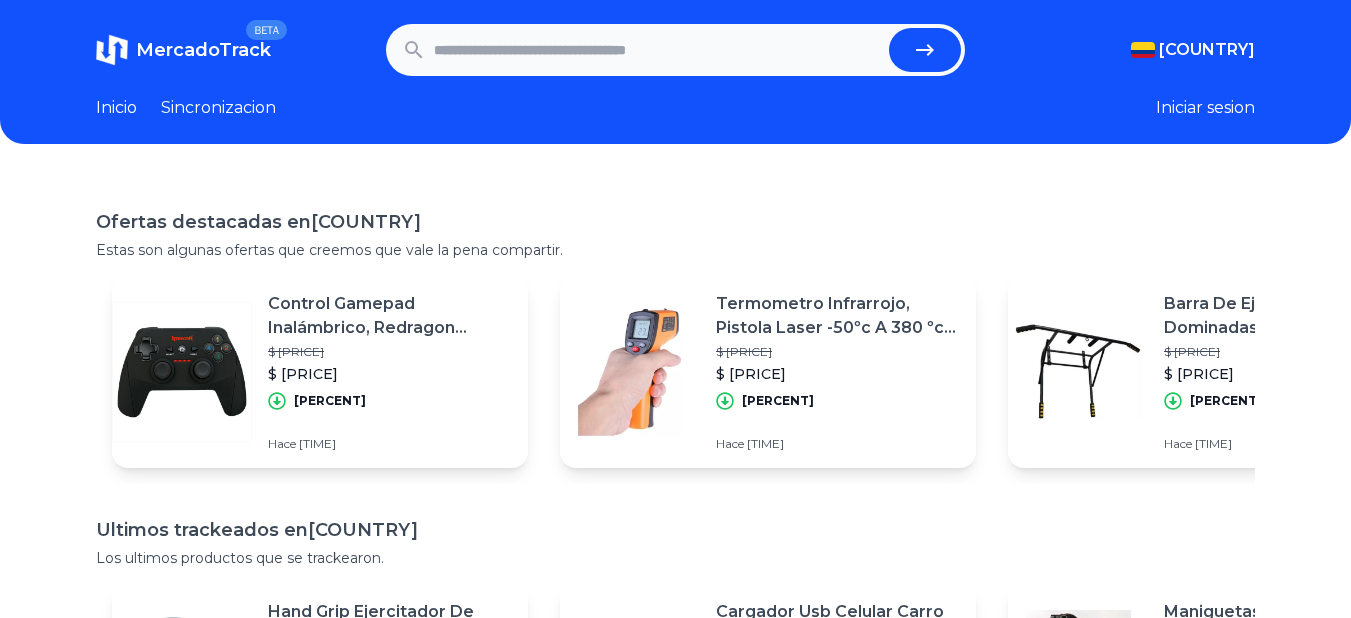 click on "[PERCENT] Hace   [TIME]" at bounding box center (675, 504) 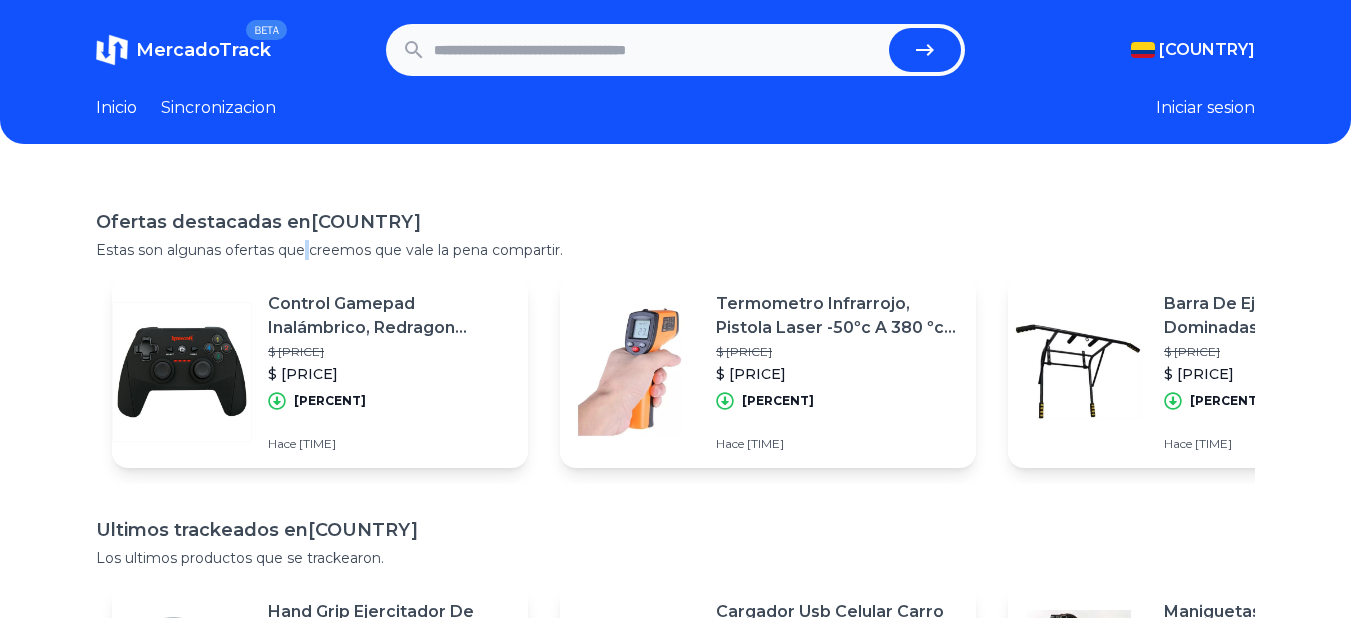 click on "Estas son algunas ofertas que creemos que vale la pena compartir." at bounding box center [675, 250] 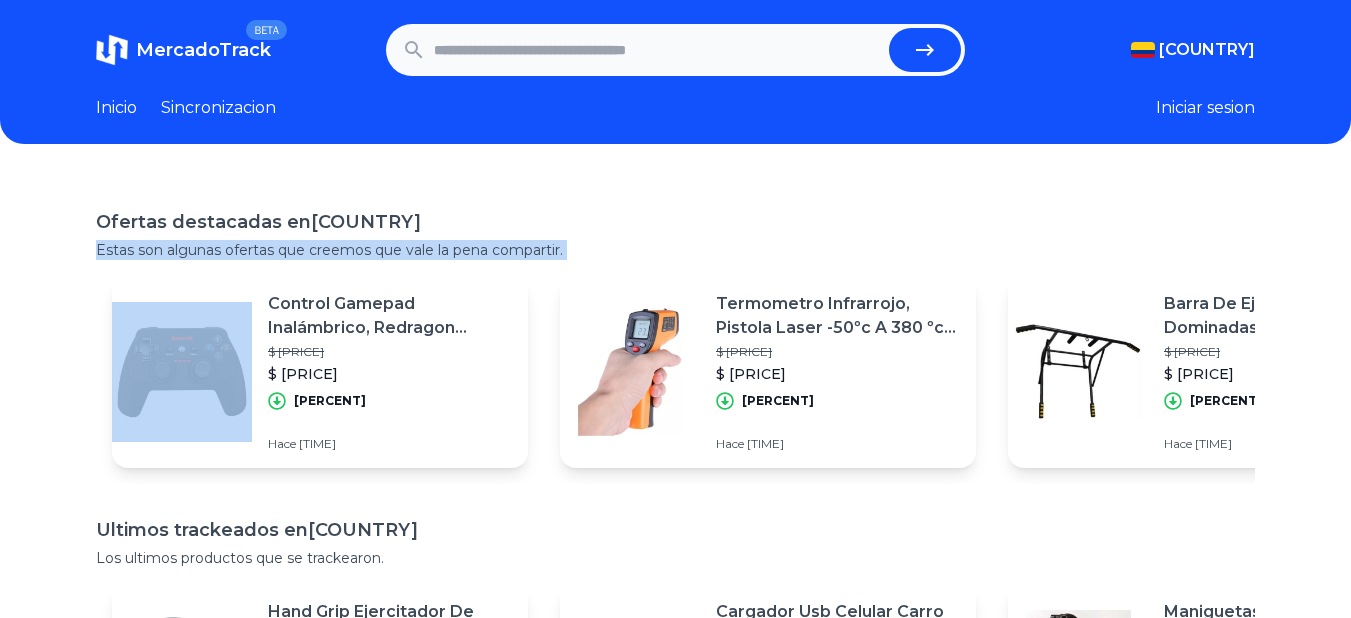 click on "Estas son algunas ofertas que creemos que vale la pena compartir." at bounding box center (675, 250) 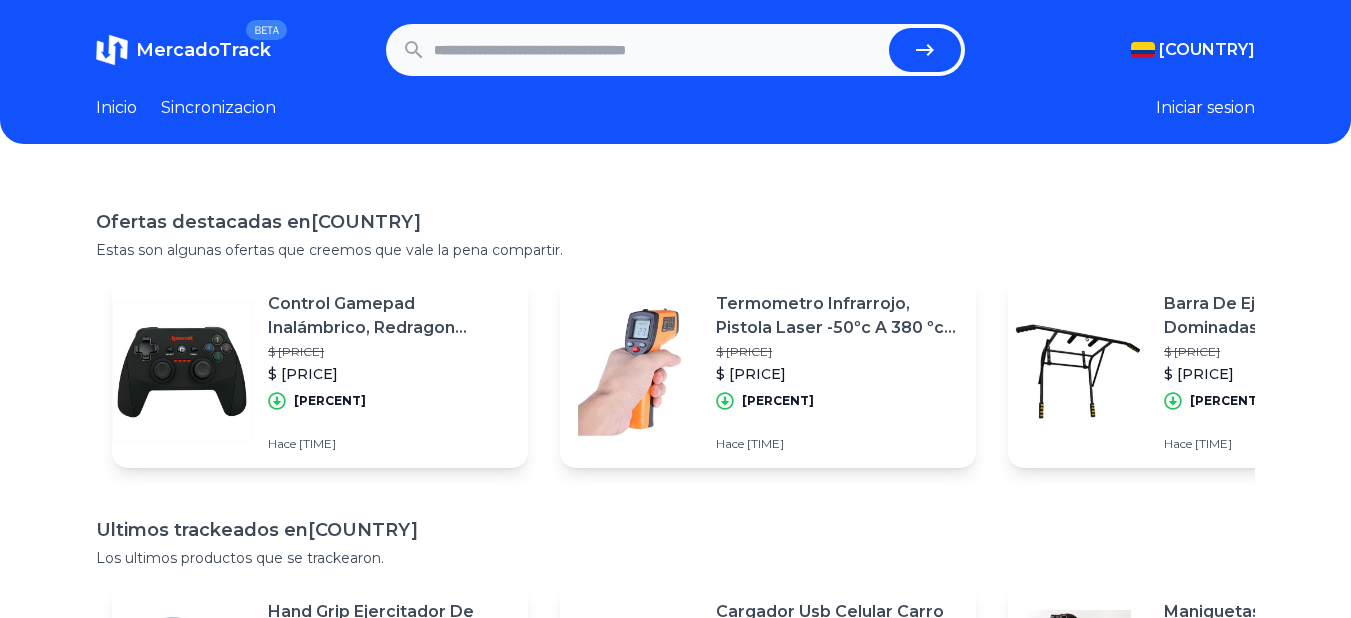 click on "Ofertas destacadas en  [COUNTRY]" at bounding box center (675, 222) 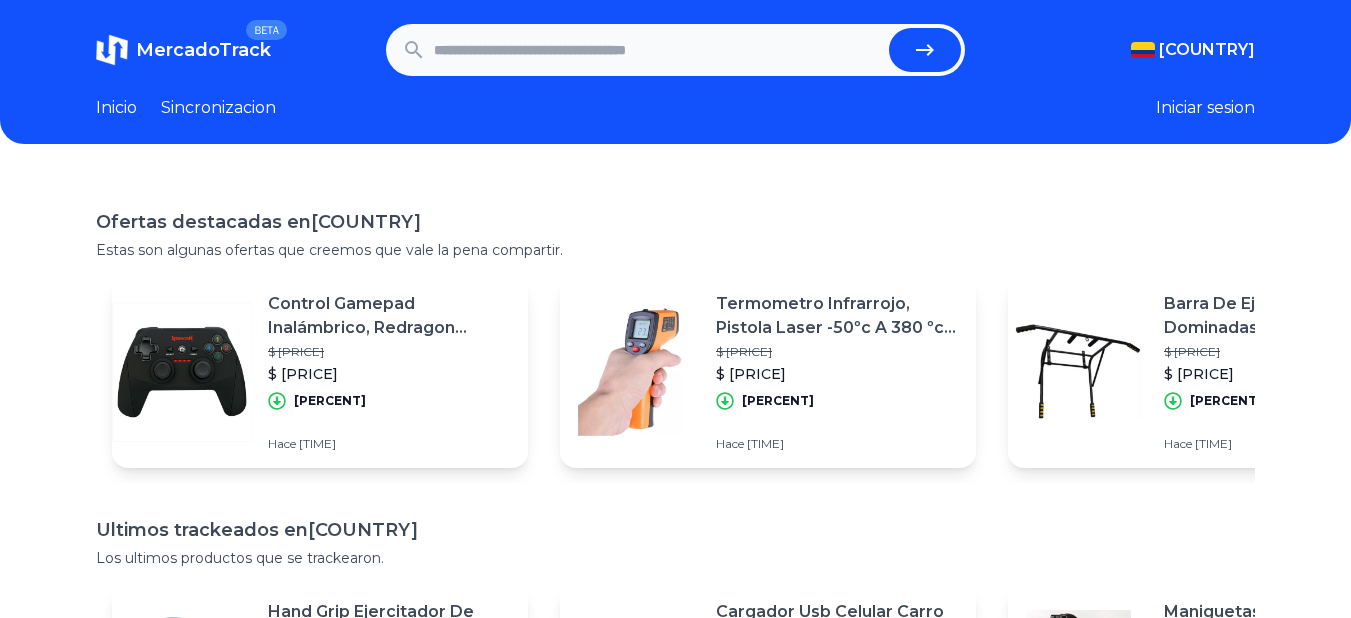 click on "Ofertas destacadas en  [COUNTRY] Estas son algunas ofertas que creemos que vale la pena compartir." at bounding box center [675, 234] 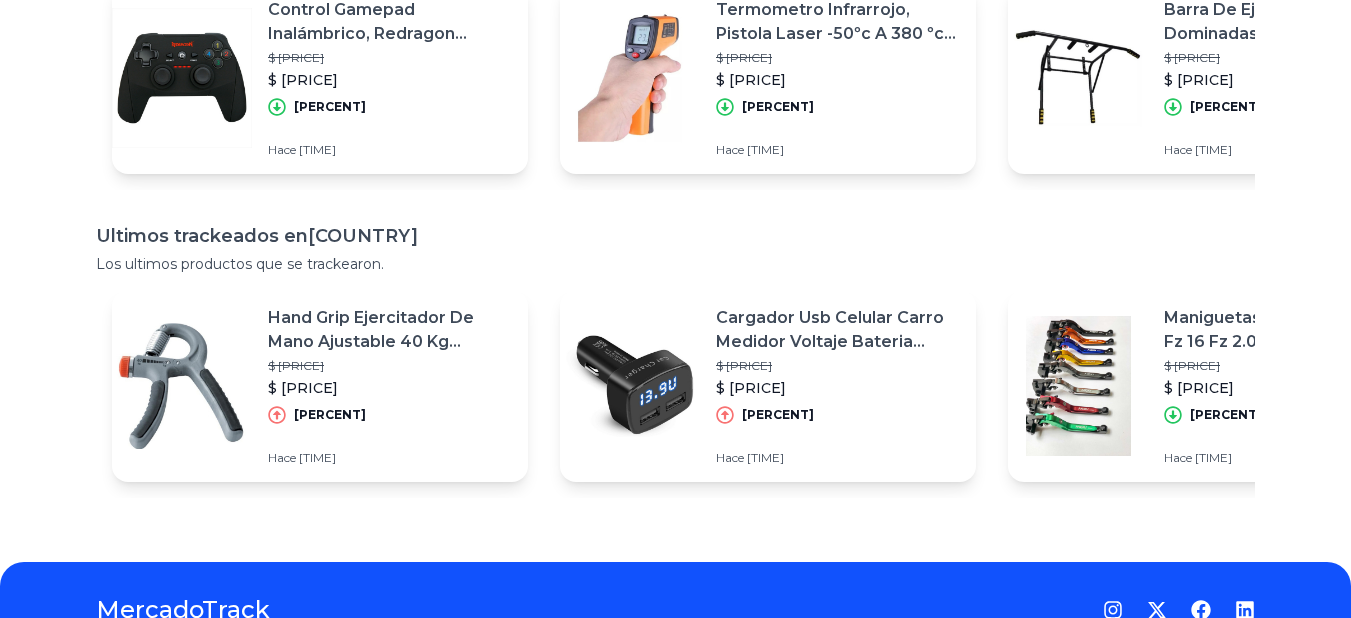 scroll, scrollTop: 190, scrollLeft: 0, axis: vertical 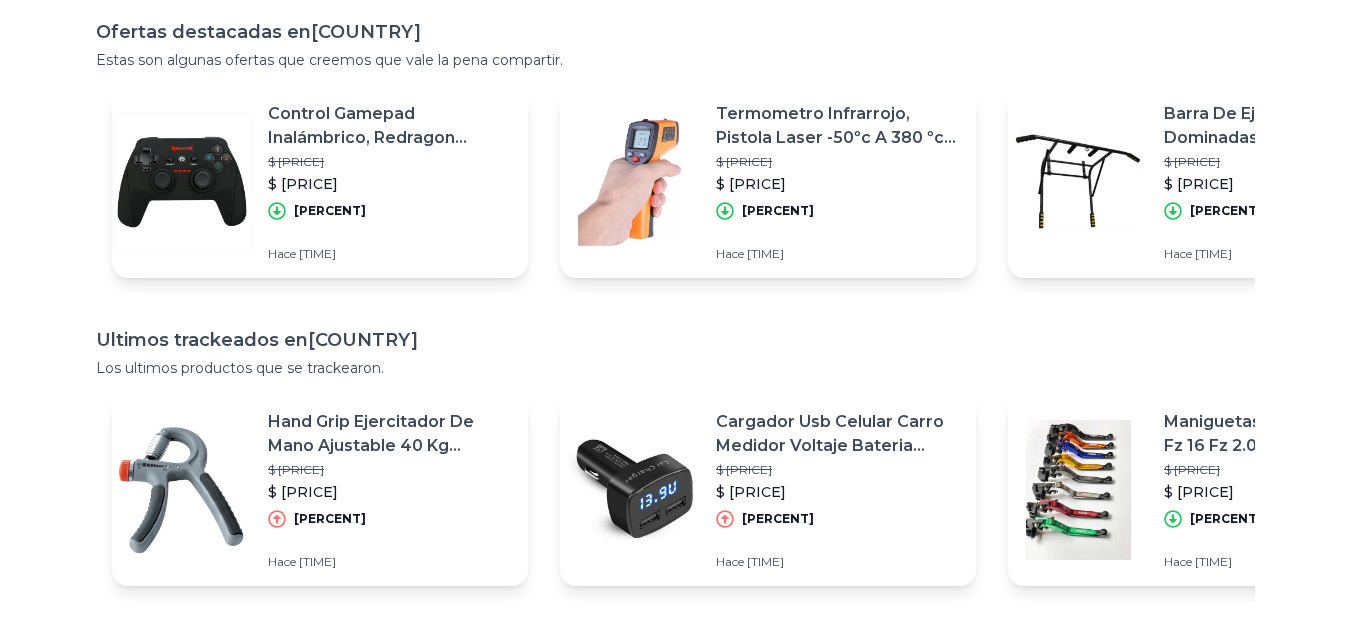 click on "Ultimos trackeados en  [COUNTRY]" at bounding box center (675, 340) 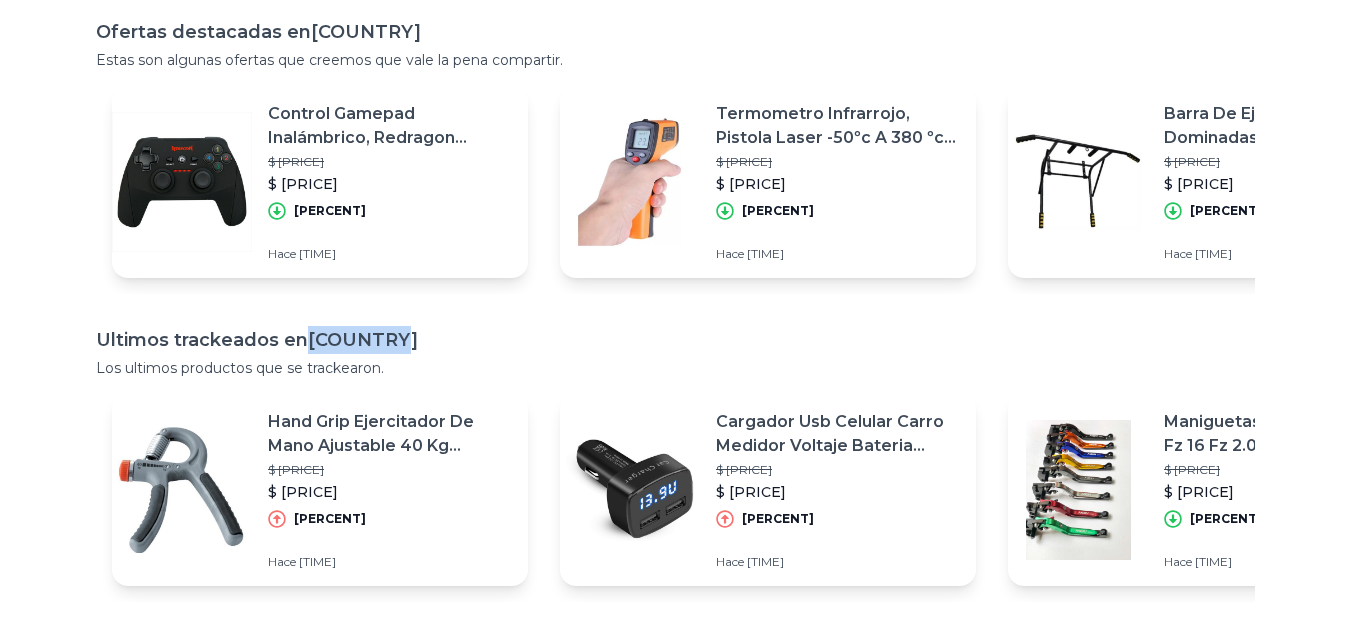 click on "Ultimos trackeados en  [COUNTRY]" at bounding box center (675, 340) 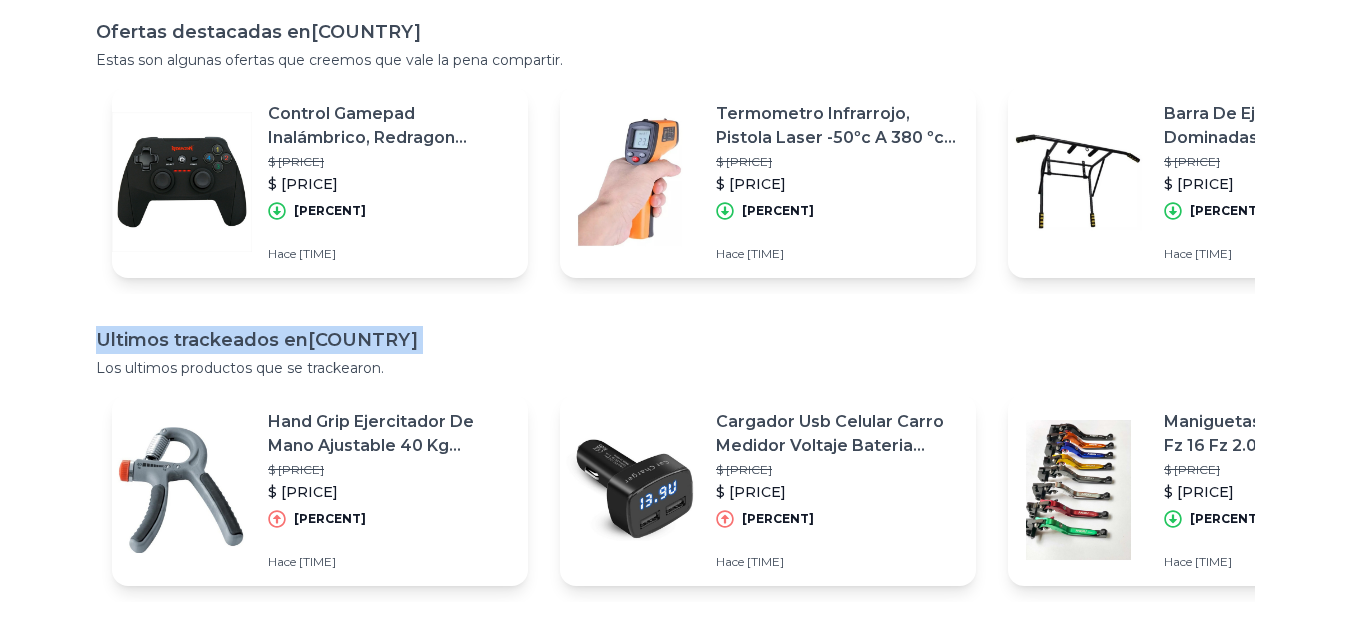 click on "Ultimos trackeados en  [COUNTRY]" at bounding box center [675, 340] 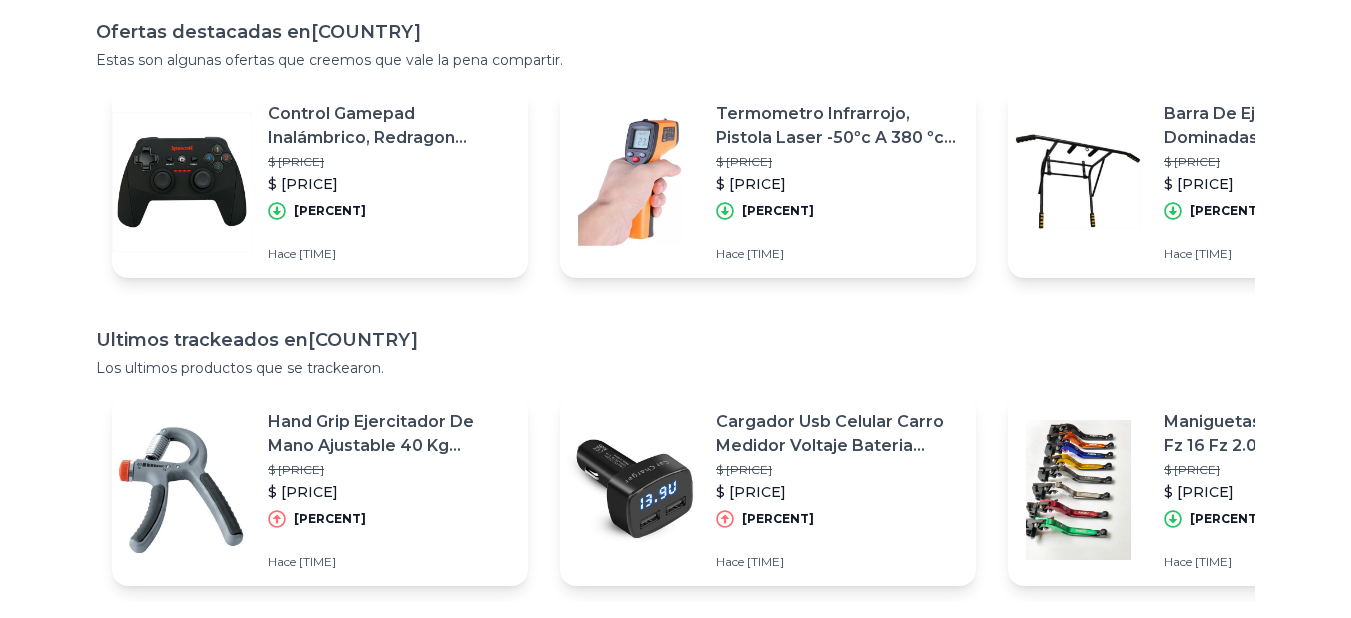 click on "Los ultimos productos que se trackearon." at bounding box center (675, 368) 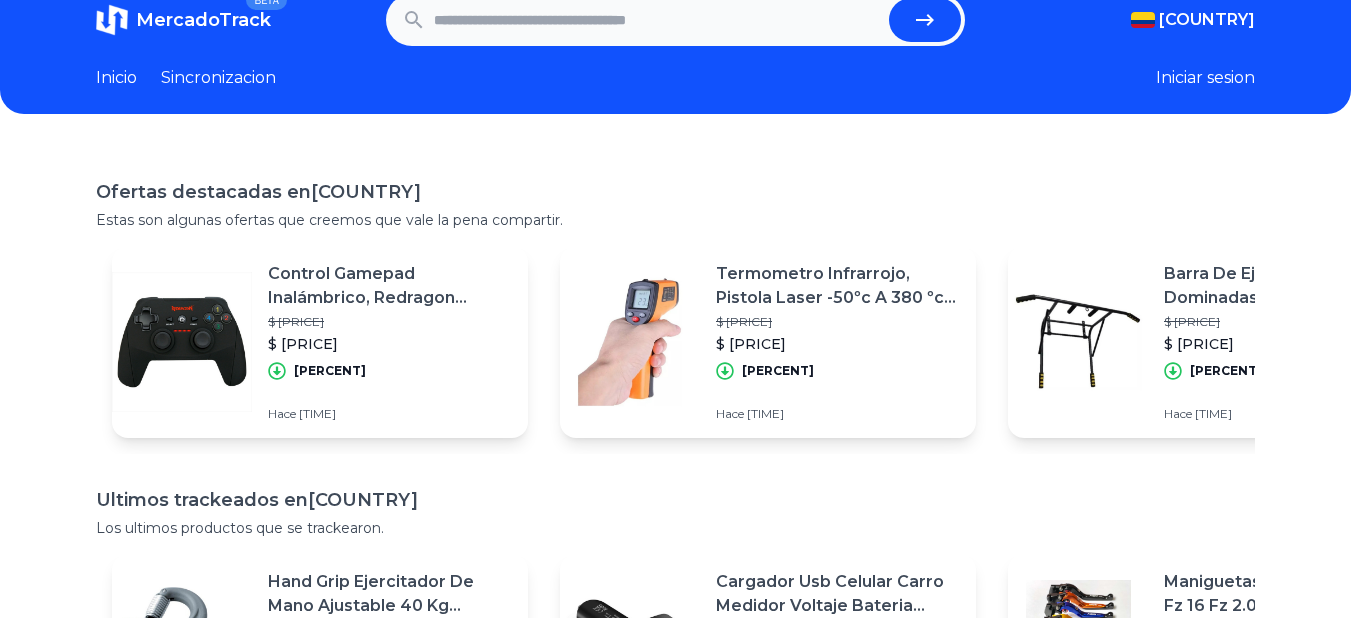 scroll, scrollTop: 0, scrollLeft: 0, axis: both 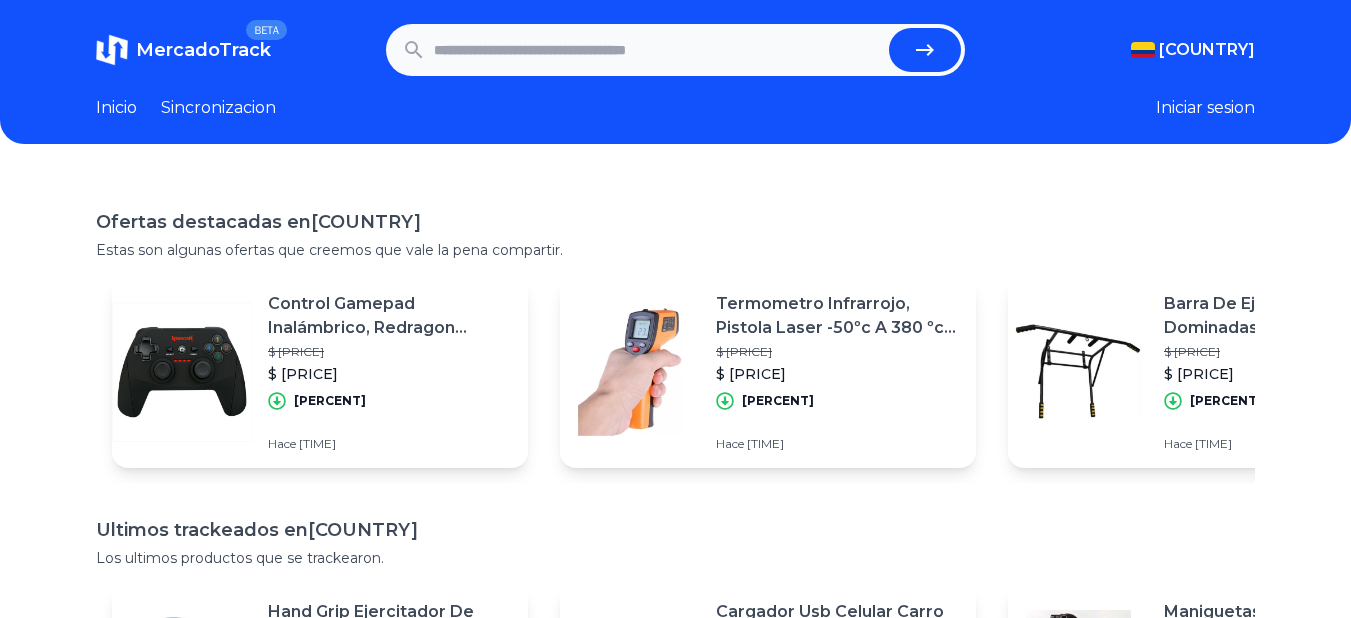 click on "Control Gamepad Inalámbrico, Redragon Harrow G808, Pc / Ps3" at bounding box center (390, 316) 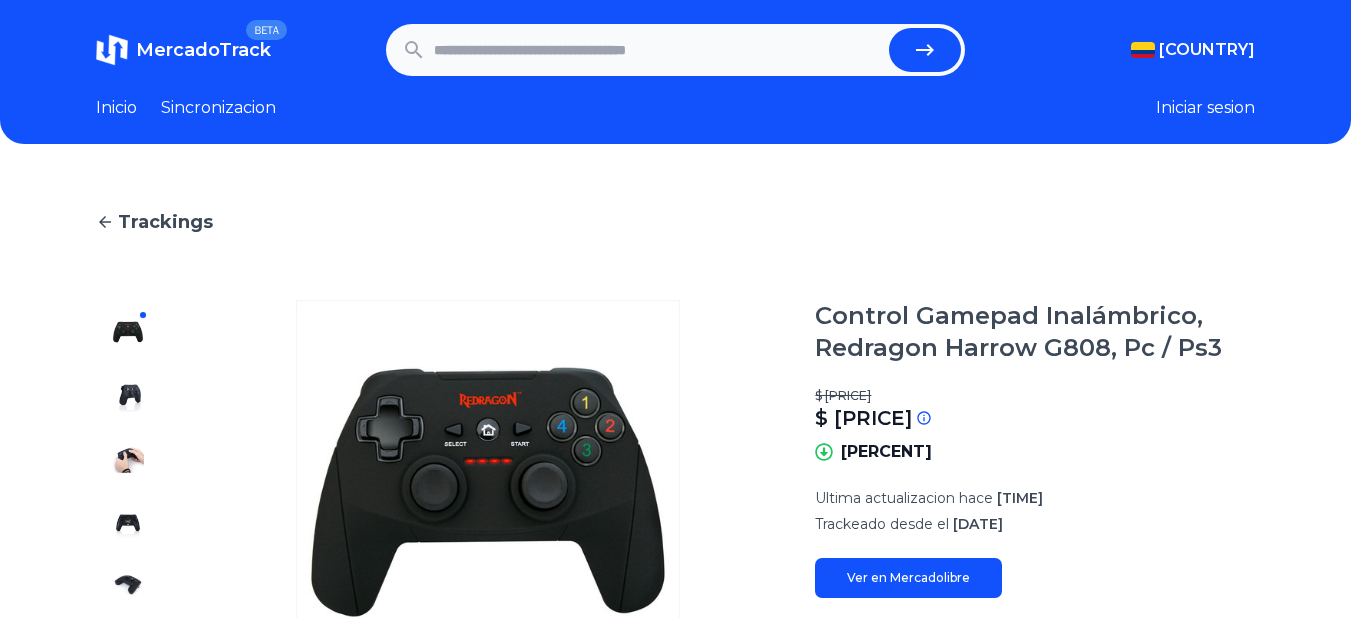 click on "Control Gamepad Inalámbrico, Redragon Harrow G808, Pc / Ps3" at bounding box center (1035, 332) 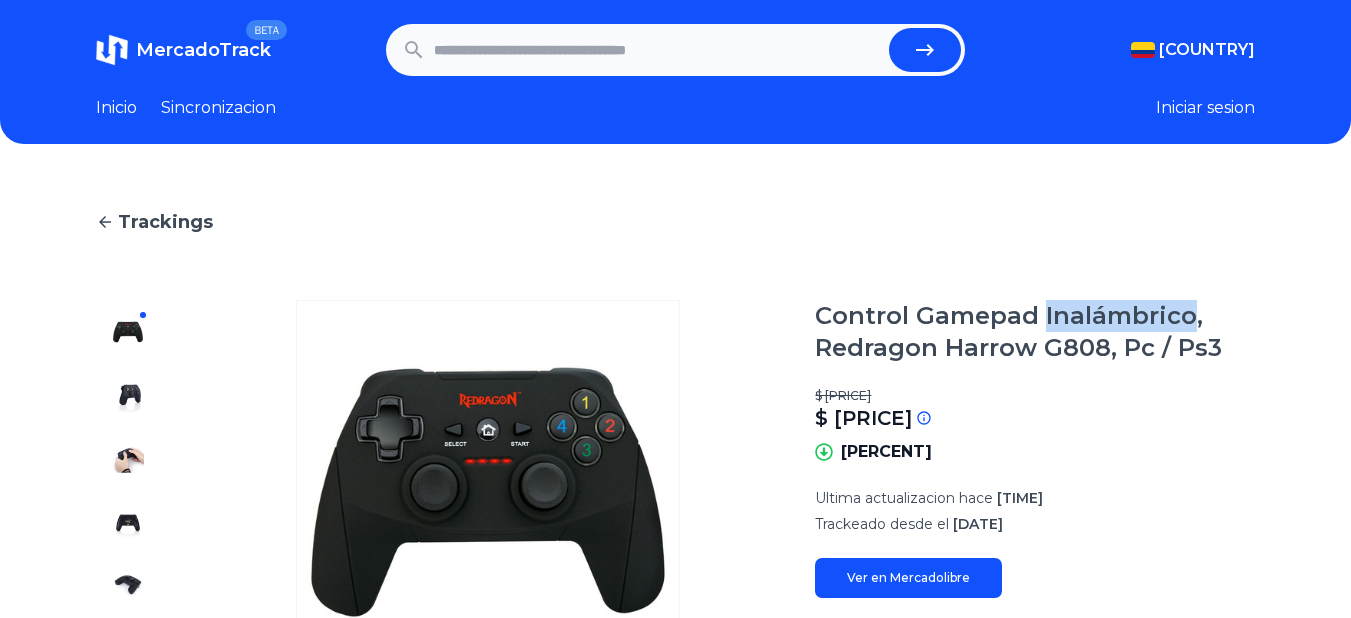 click on "Control Gamepad Inalámbrico, Redragon Harrow G808, Pc / Ps3" at bounding box center [1035, 332] 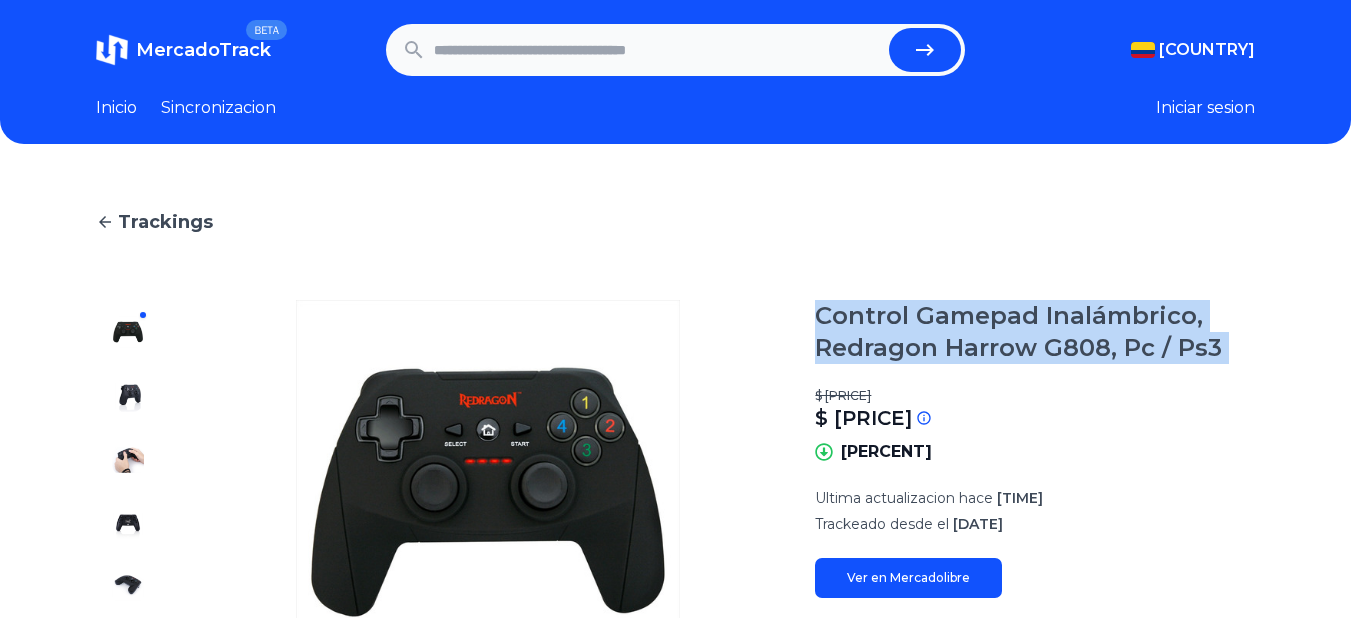 click on "Control Gamepad Inalámbrico, Redragon Harrow G808, Pc / Ps3" at bounding box center [1035, 332] 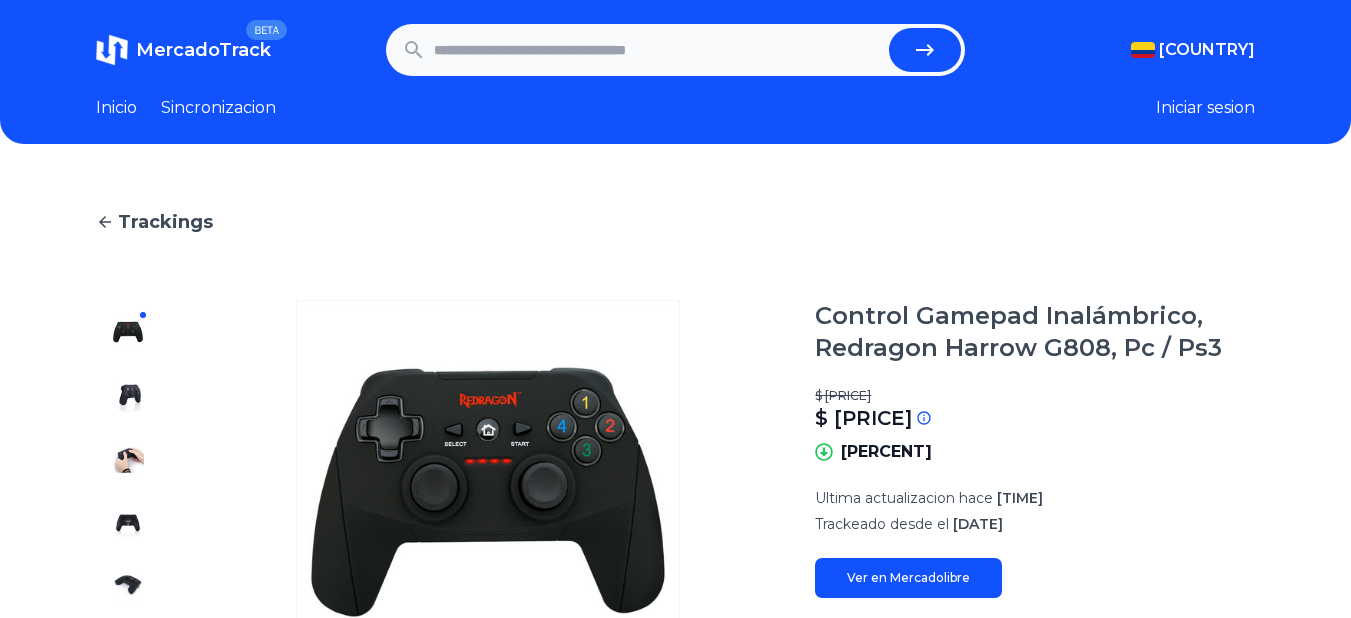 click on "Control Gamepad Inalámbrico, Redragon Harrow G808, Pc / Ps3" at bounding box center (1035, 332) 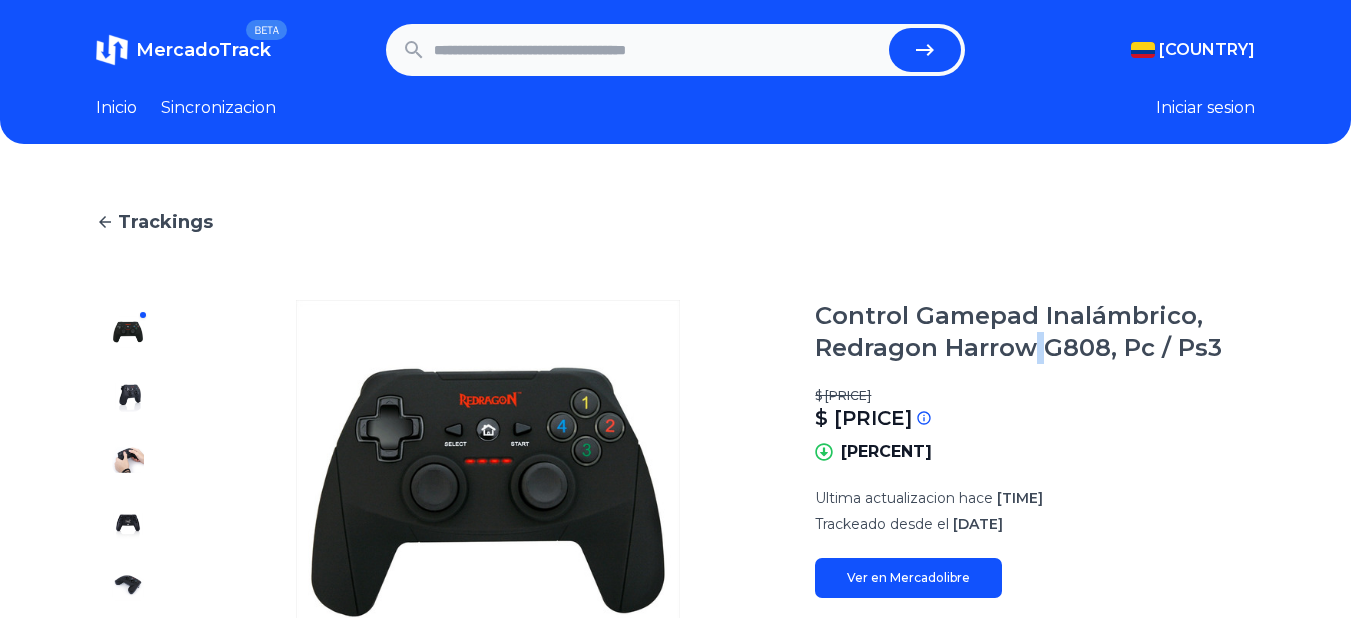click on "Control Gamepad Inalámbrico, Redragon Harrow G808, Pc / Ps3" at bounding box center (1035, 332) 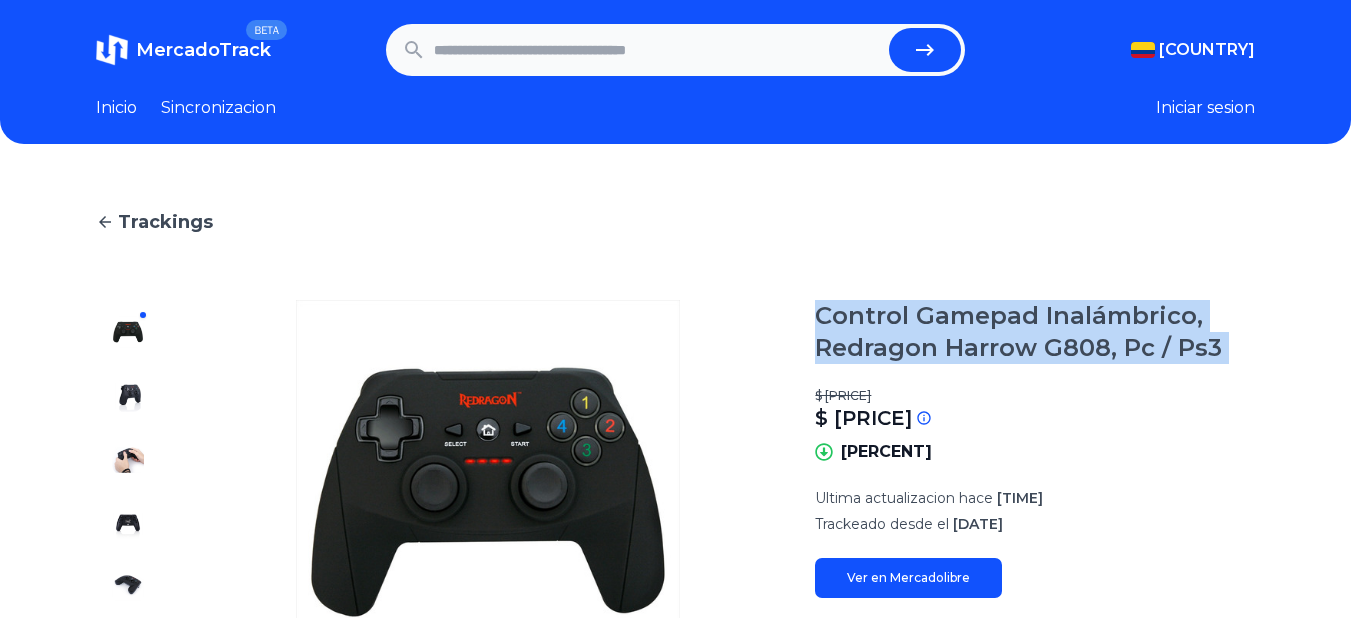 click on "Control Gamepad Inalámbrico, Redragon Harrow G808, Pc / Ps3" at bounding box center (1035, 332) 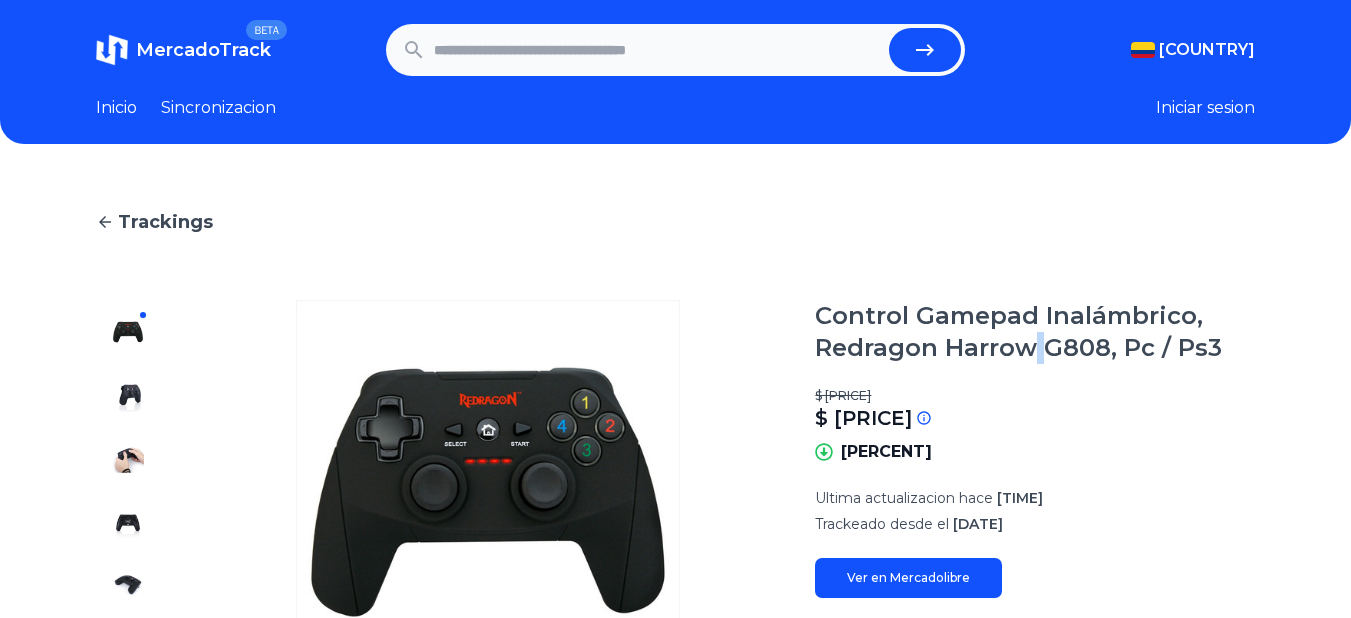 click on "Control Gamepad Inalámbrico, Redragon Harrow G808, Pc / Ps3" at bounding box center (1035, 332) 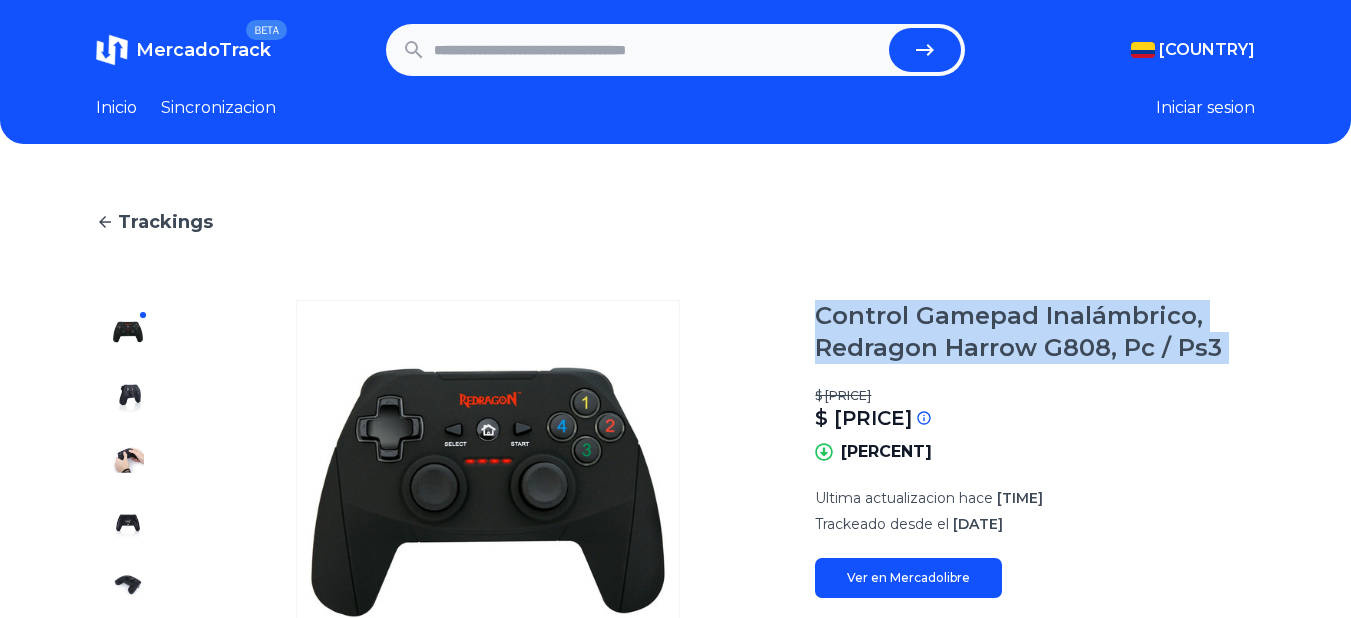 click on "Control Gamepad Inalámbrico, Redragon Harrow G808, Pc / Ps3" at bounding box center [1035, 332] 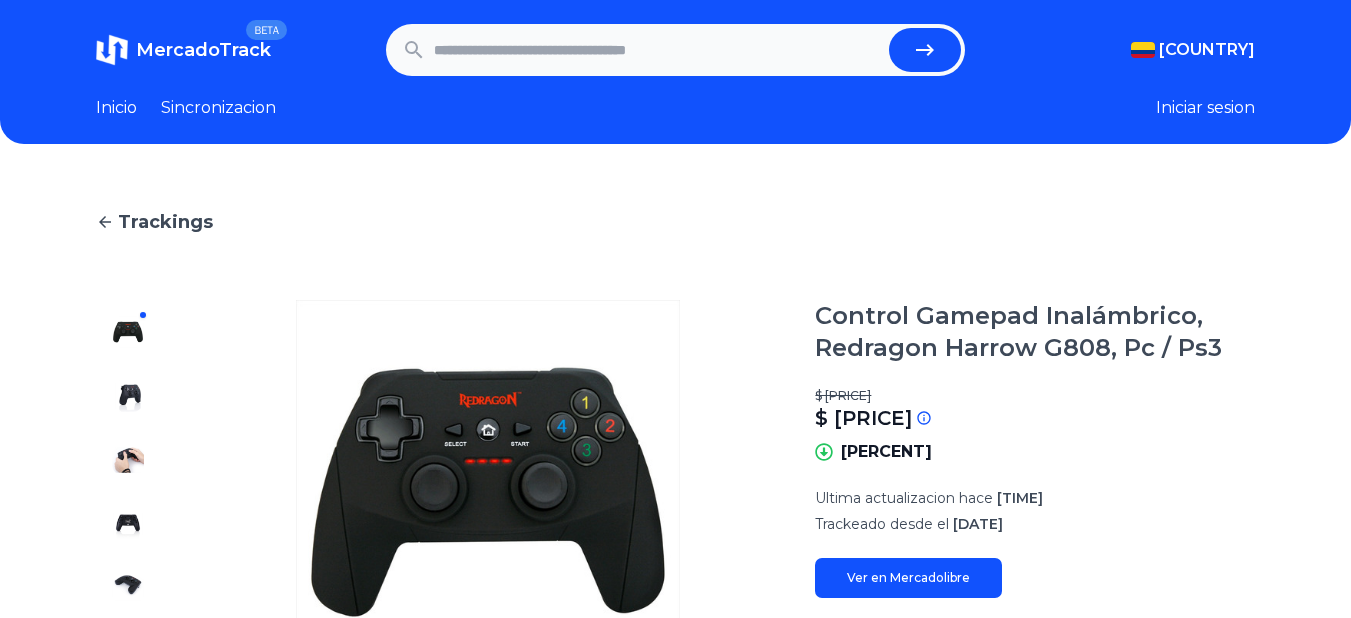 click at bounding box center (128, 396) 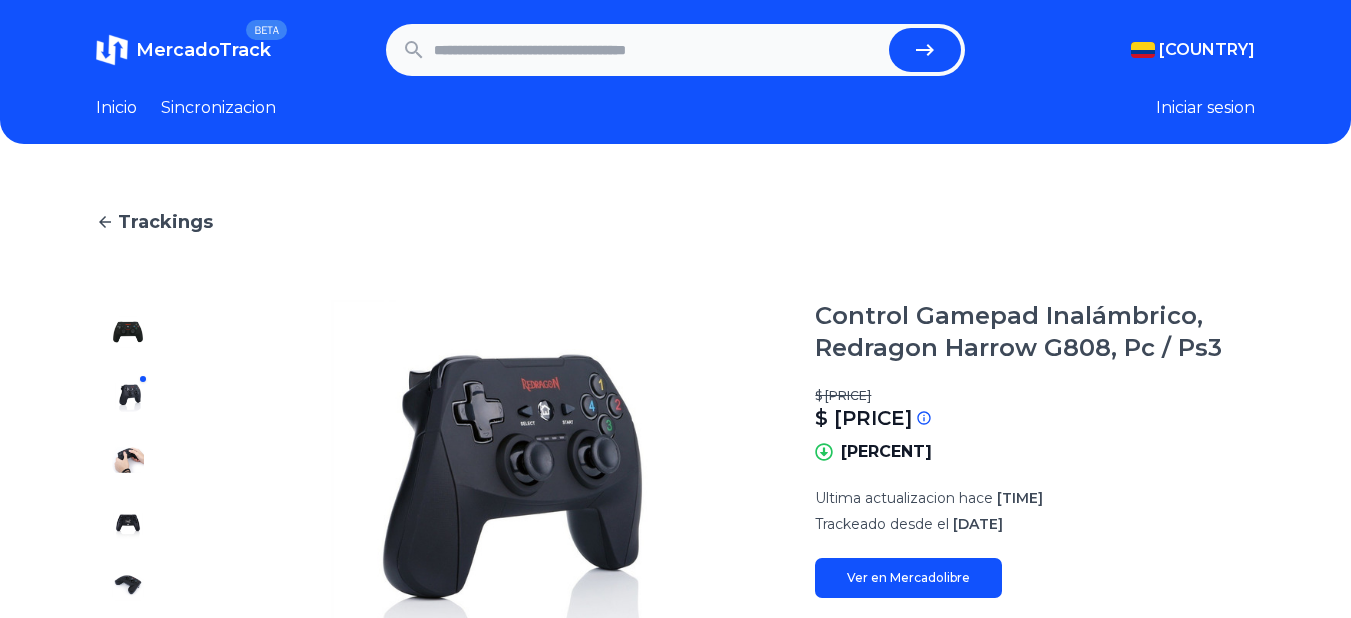 scroll, scrollTop: 100, scrollLeft: 0, axis: vertical 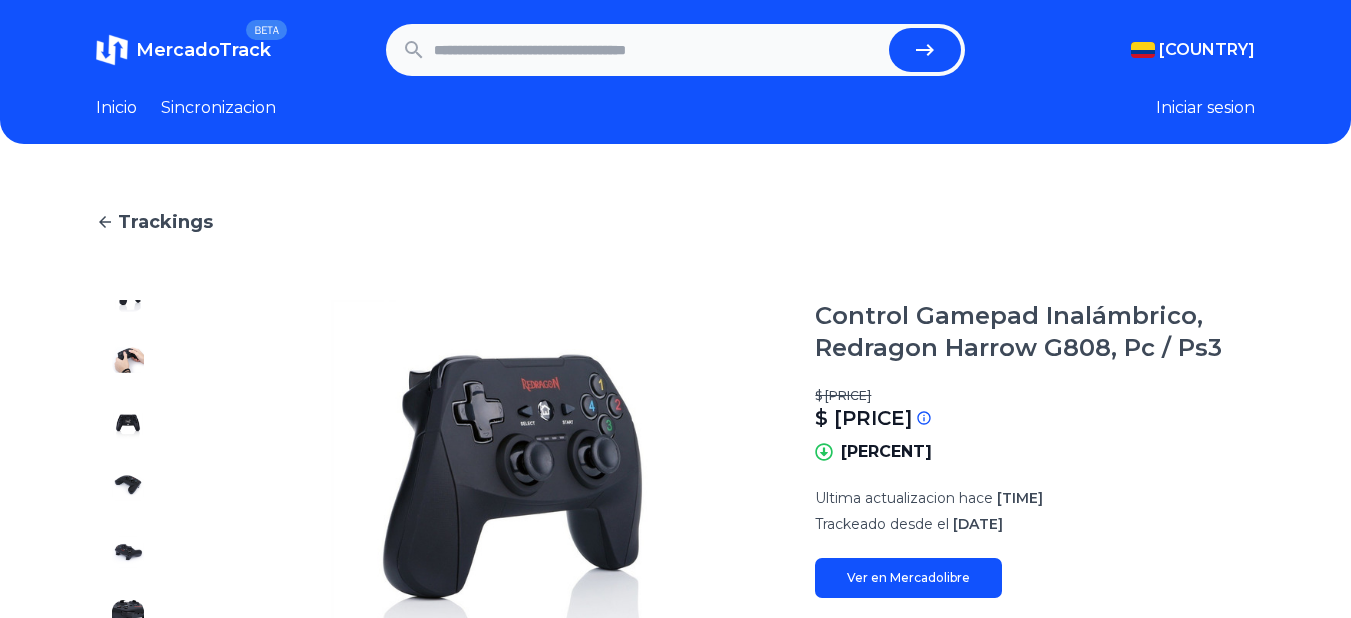 click at bounding box center [128, 232] 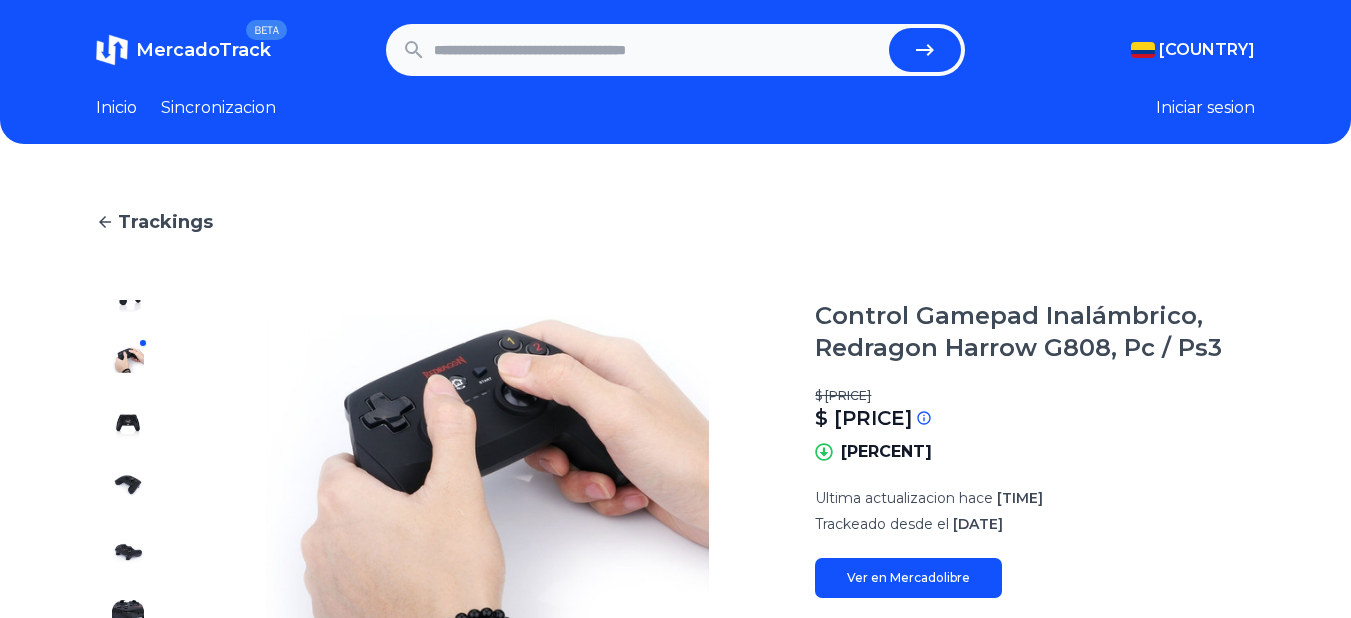 click at bounding box center [128, 232] 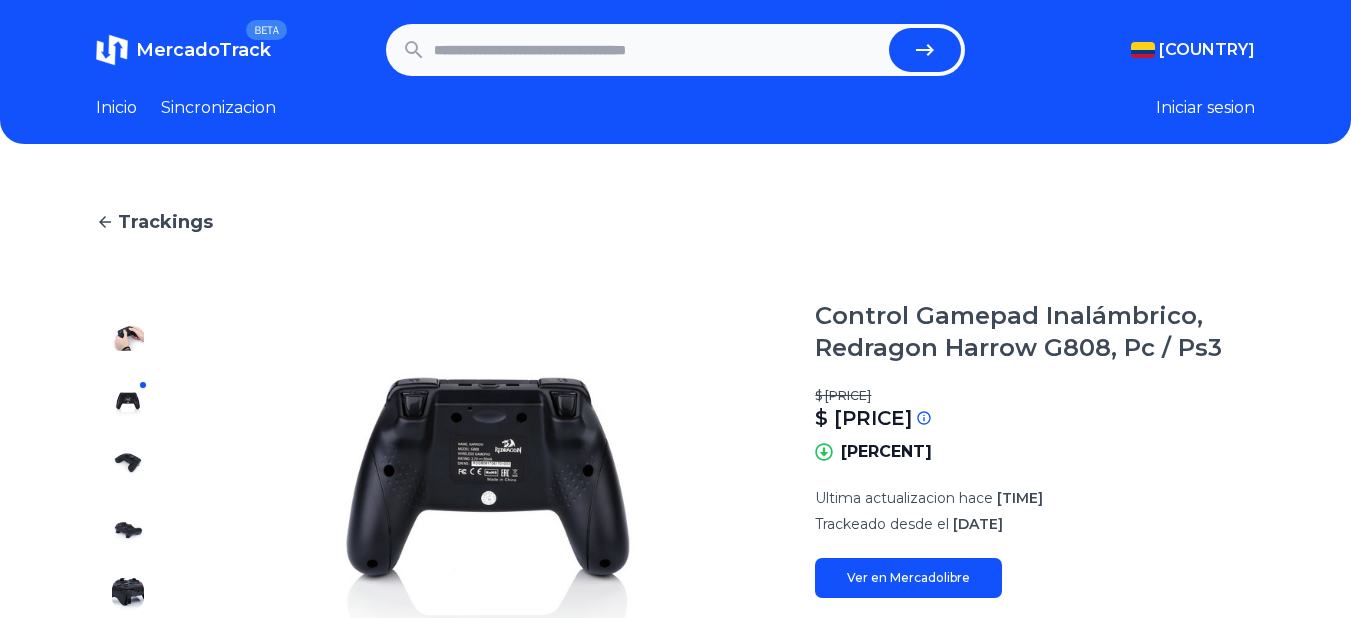 scroll, scrollTop: 128, scrollLeft: 0, axis: vertical 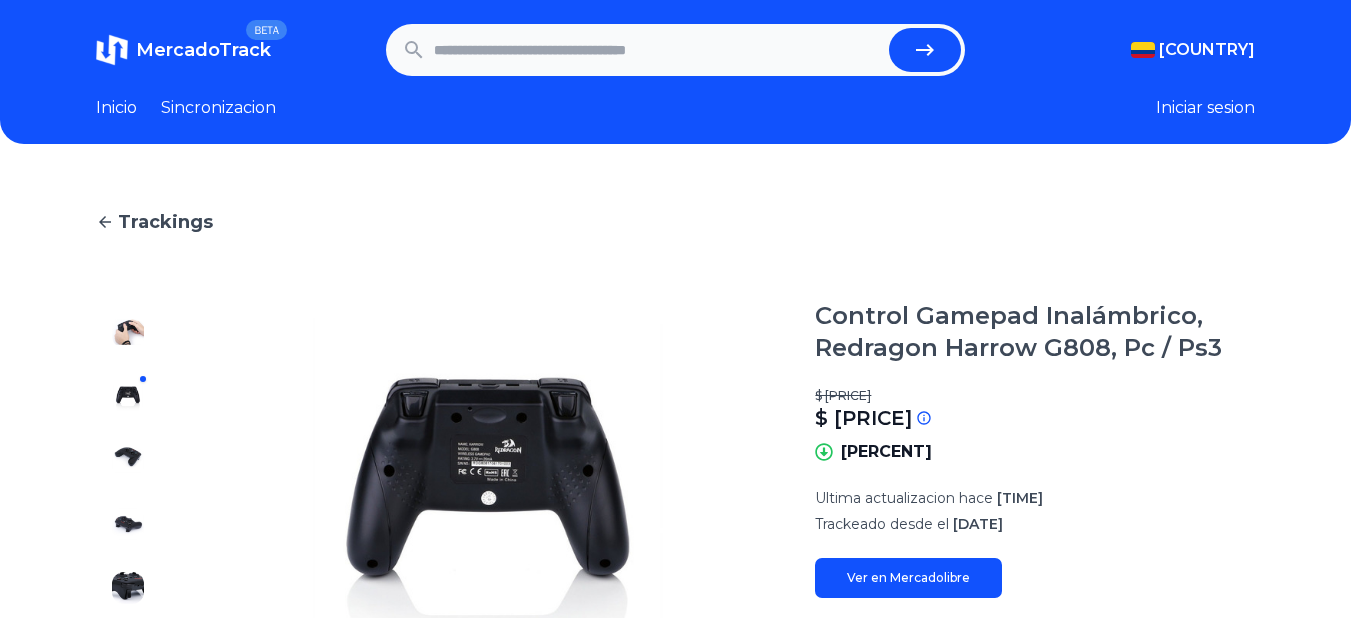 click at bounding box center (128, 204) 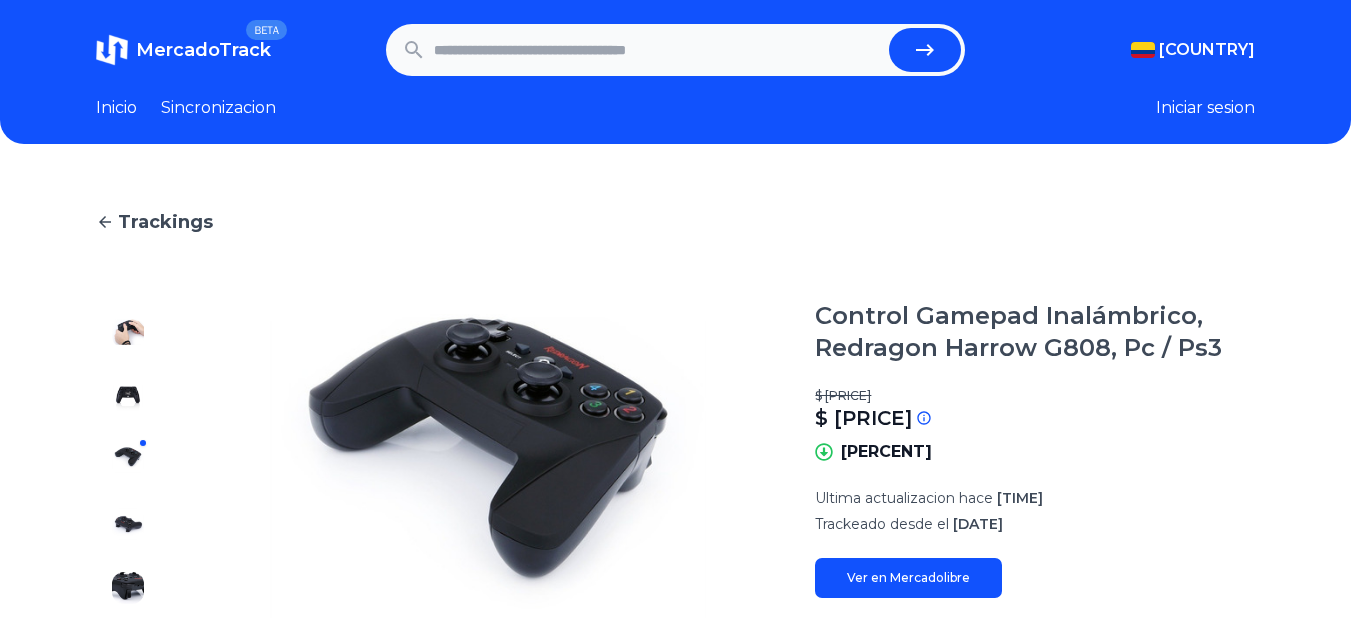 click at bounding box center [128, 492] 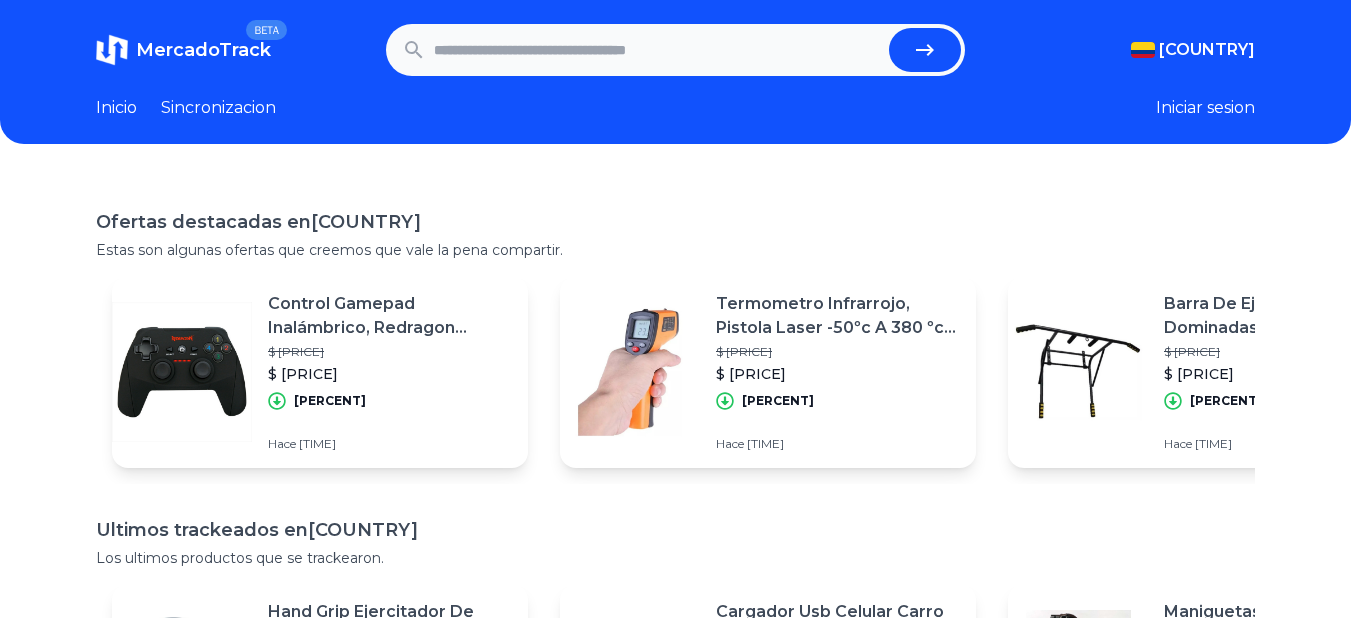 click on "Termometro Infrarrojo, Pistola Laser -50ºc A 380 ºc Digital" at bounding box center (838, 316) 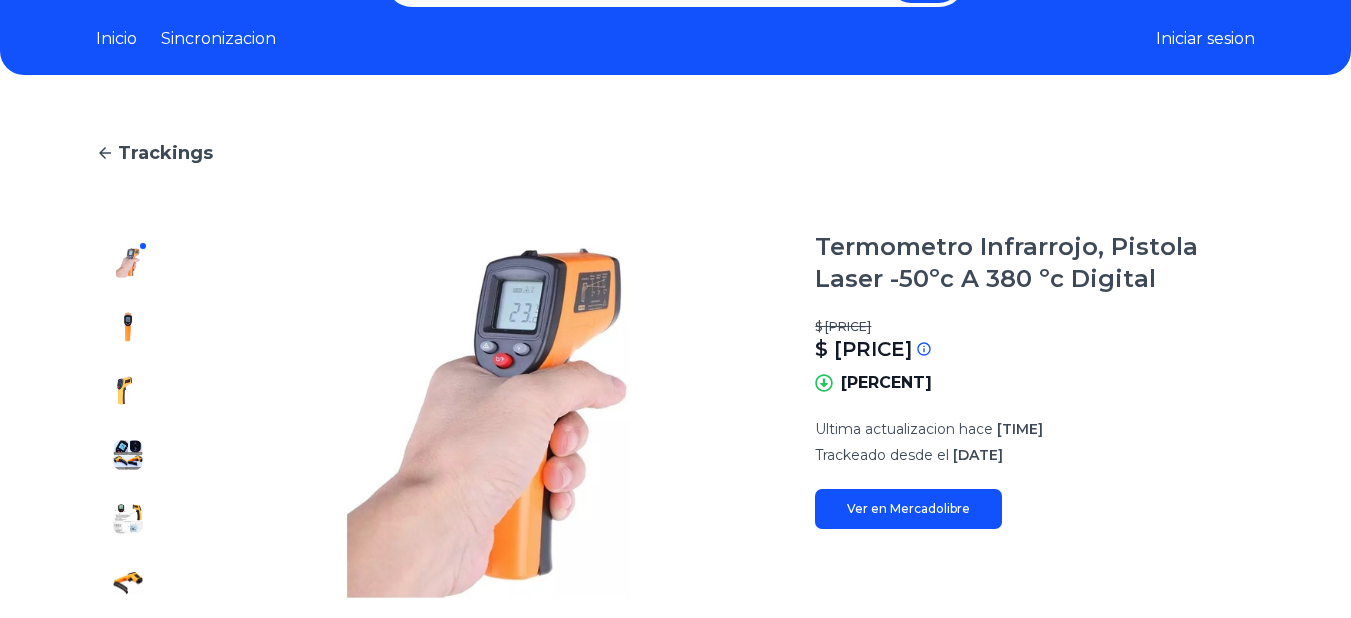 scroll, scrollTop: 52, scrollLeft: 0, axis: vertical 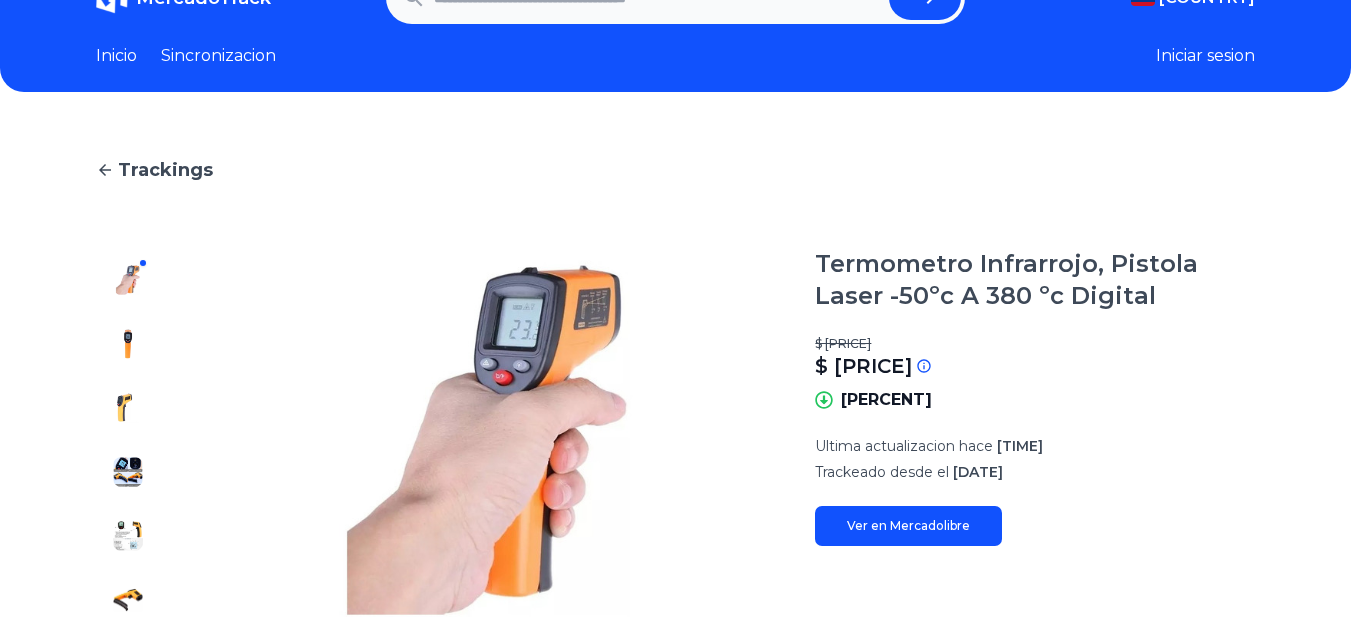 click on "Termometro Infrarrojo, Pistola Laser -50ºc A 380 ºc Digital" at bounding box center [1035, 280] 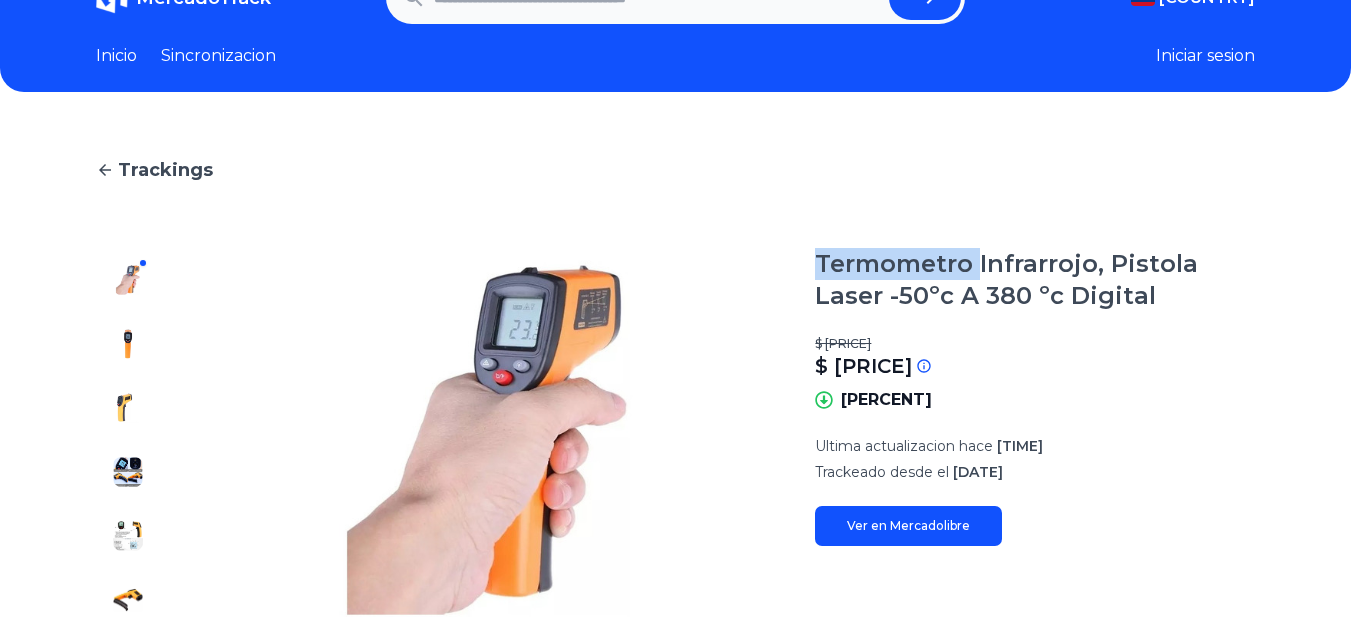 click on "Termometro Infrarrojo, Pistola Laser -50ºc A 380 ºc Digital" at bounding box center [1035, 280] 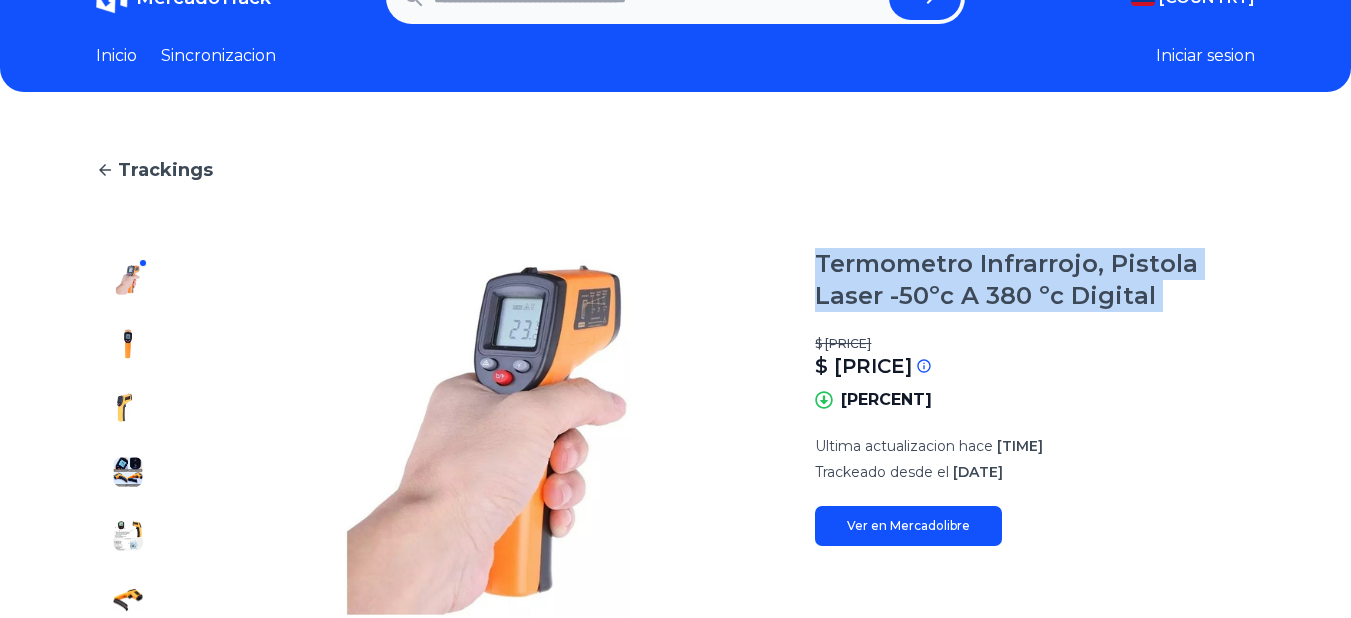 click on "Termometro Infrarrojo, Pistola Laser -50ºc A 380 ºc Digital" at bounding box center (1035, 280) 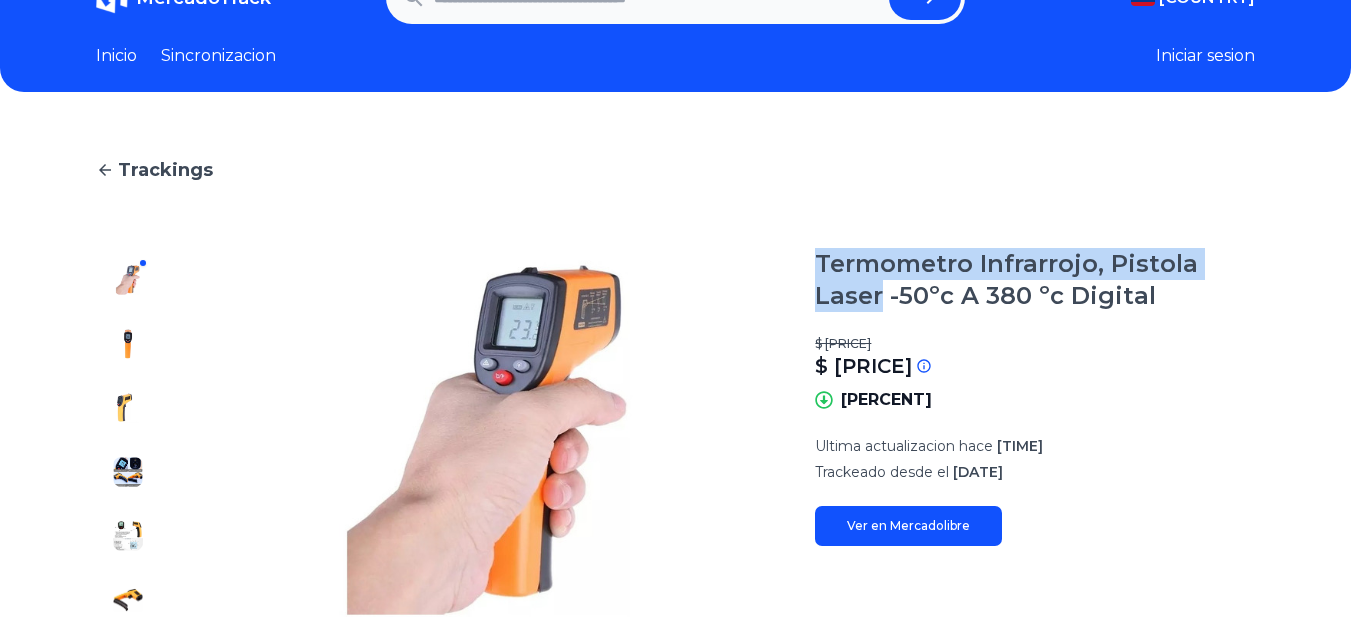 drag, startPoint x: 828, startPoint y: 265, endPoint x: 1282, endPoint y: 262, distance: 454.00992 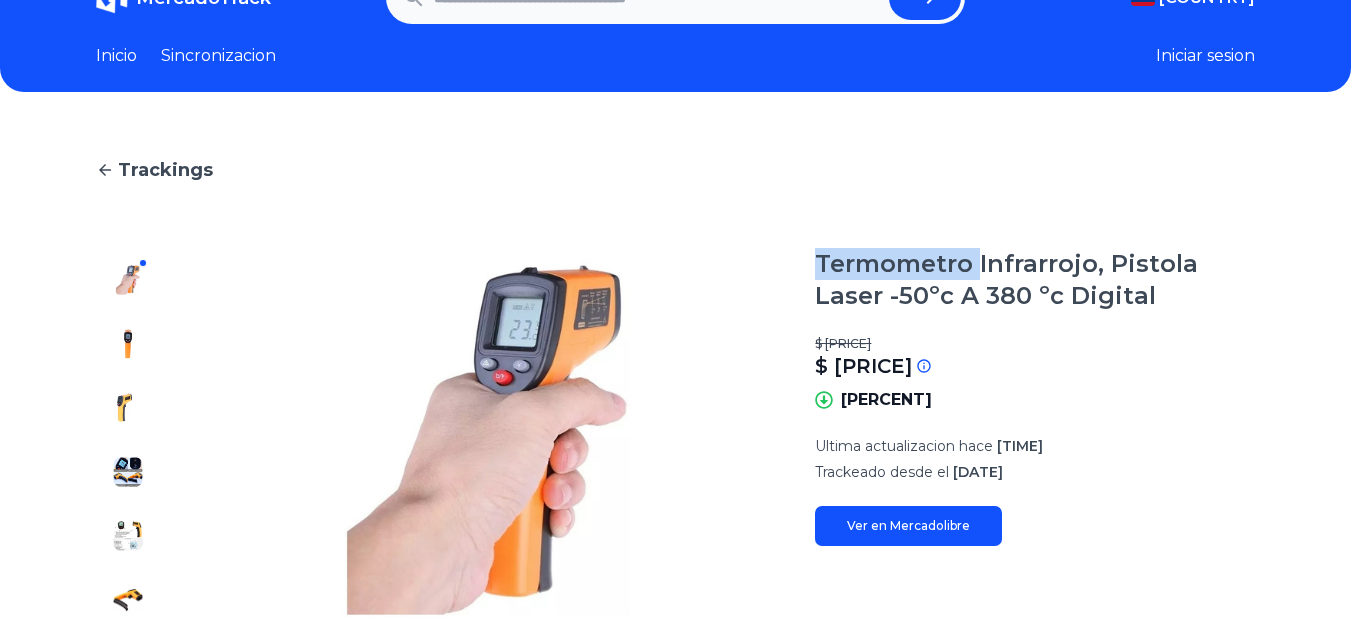 click on "Termometro Infrarrojo, Pistola Laser -50ºc A 380 ºc Digital" at bounding box center [1035, 280] 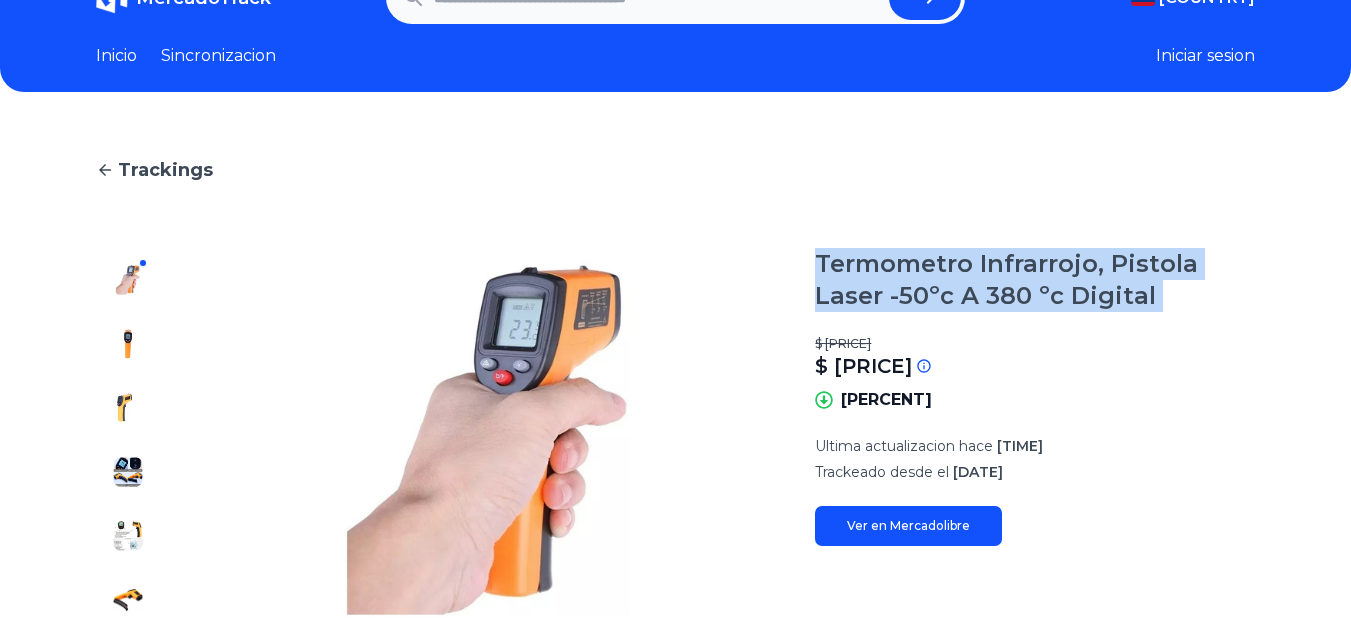 click on "Termometro Infrarrojo, Pistola Laser -50ºc A 380 ºc Digital" at bounding box center (1035, 280) 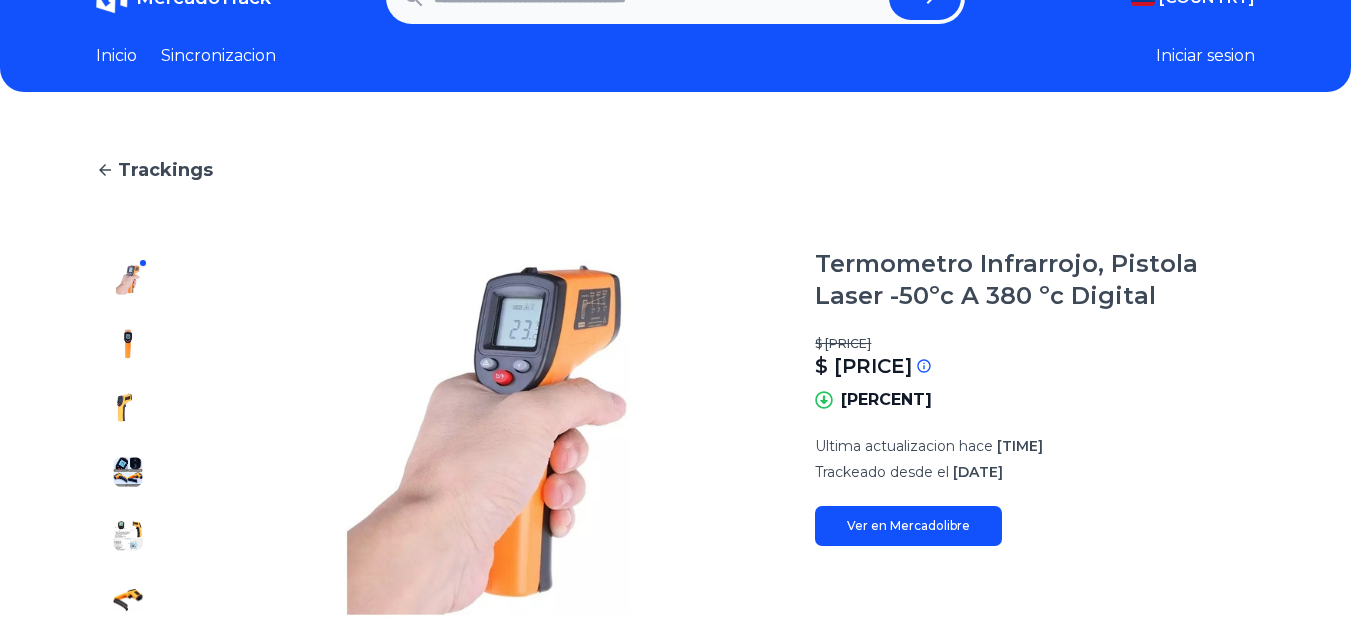 click on "Termometro Infrarrojo, Pistola Laser -50ºc A 380 ºc Digital" at bounding box center (1035, 280) 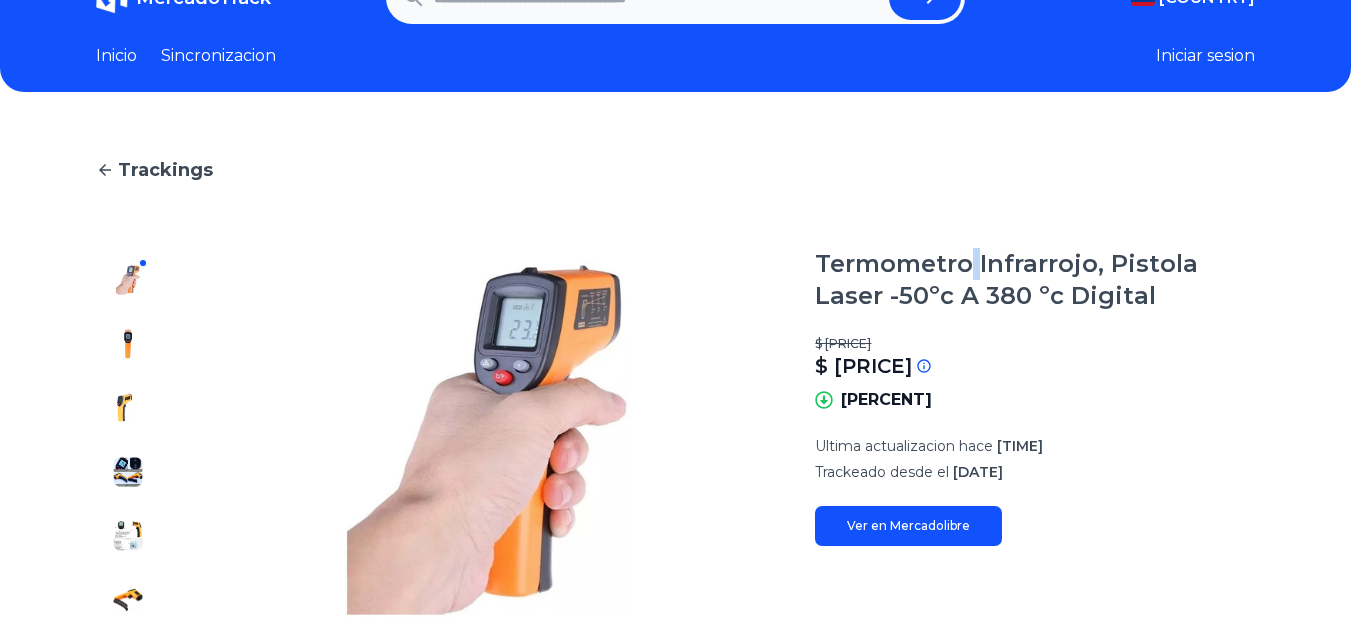 click on "Termometro Infrarrojo, Pistola Laser -50ºc A 380 ºc Digital" at bounding box center [1035, 280] 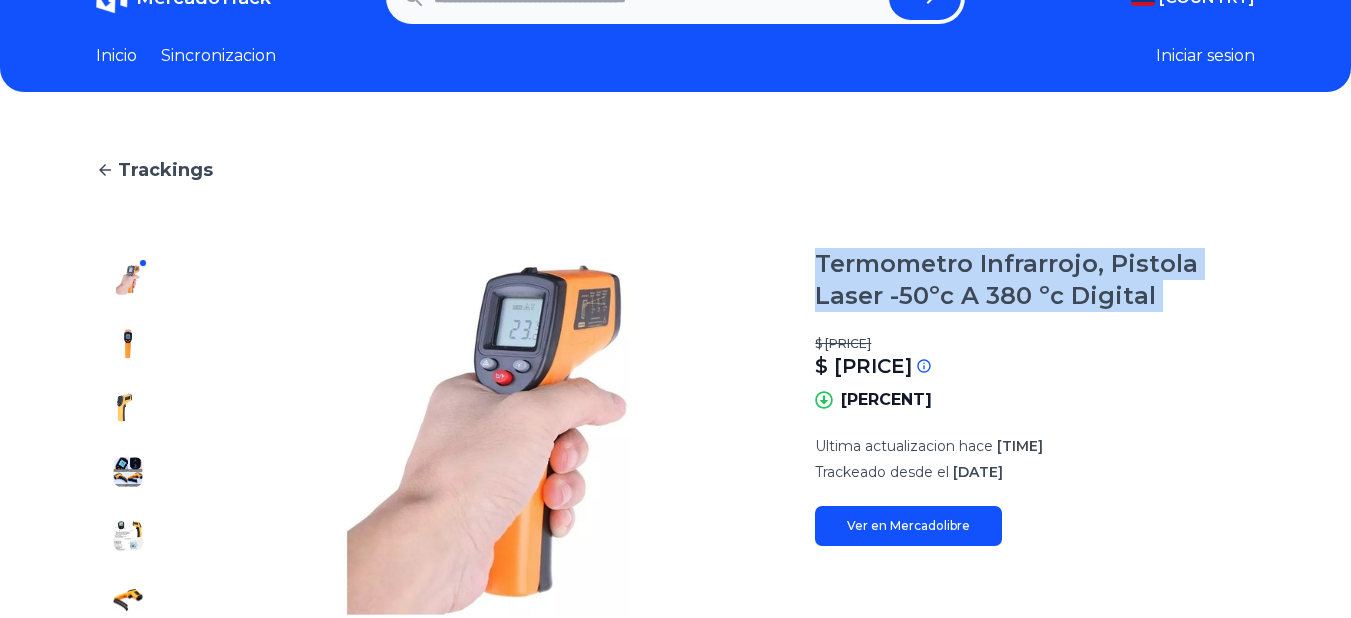 click on "Termometro Infrarrojo, Pistola Laser -50ºc A 380 ºc Digital" at bounding box center [1035, 280] 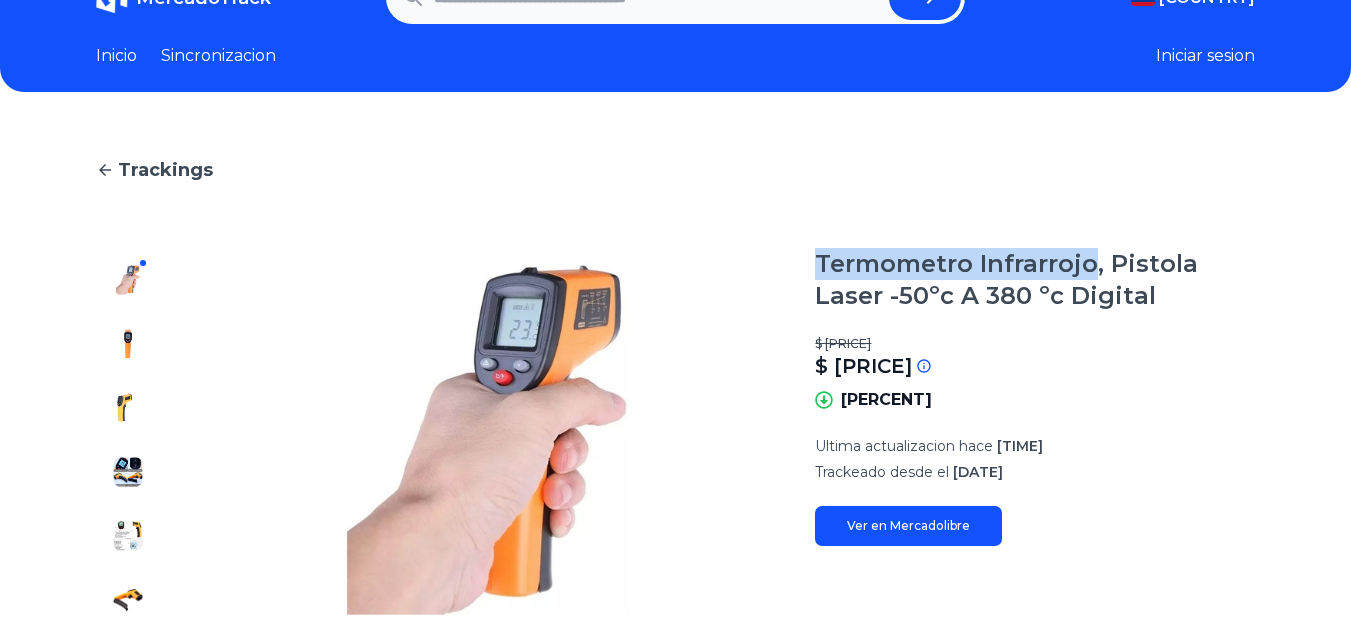 drag, startPoint x: 1098, startPoint y: 262, endPoint x: 824, endPoint y: 274, distance: 274.26263 